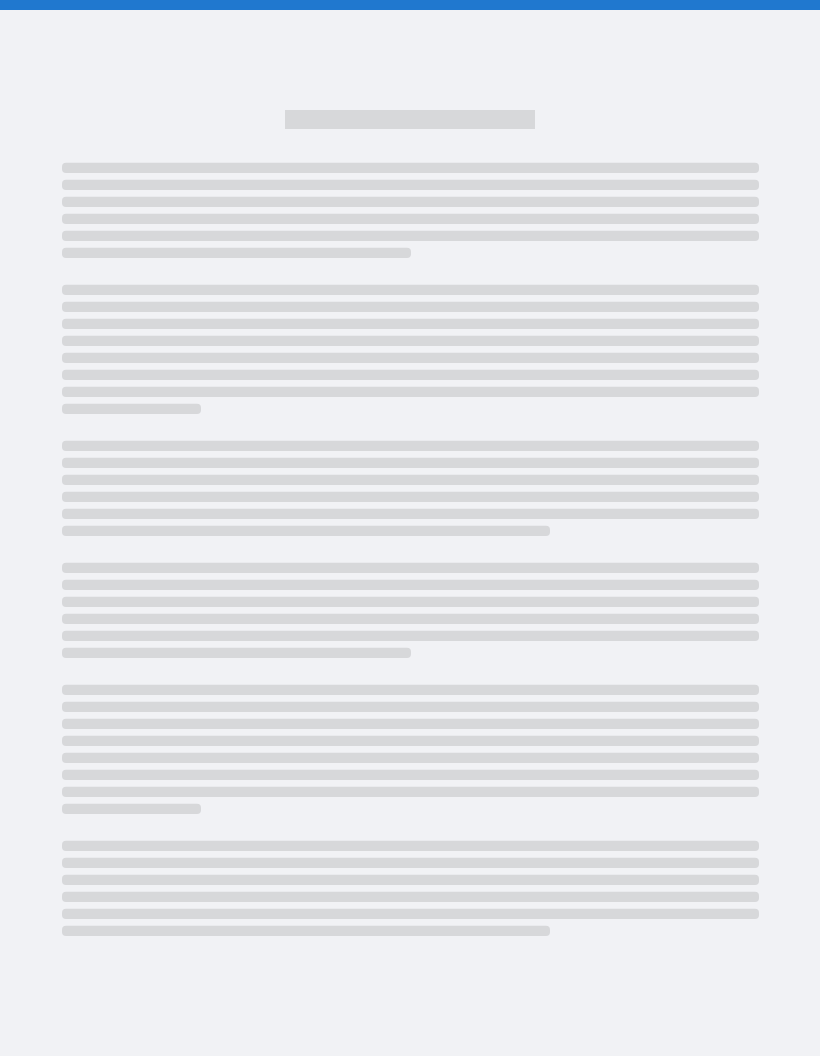 scroll, scrollTop: 0, scrollLeft: 0, axis: both 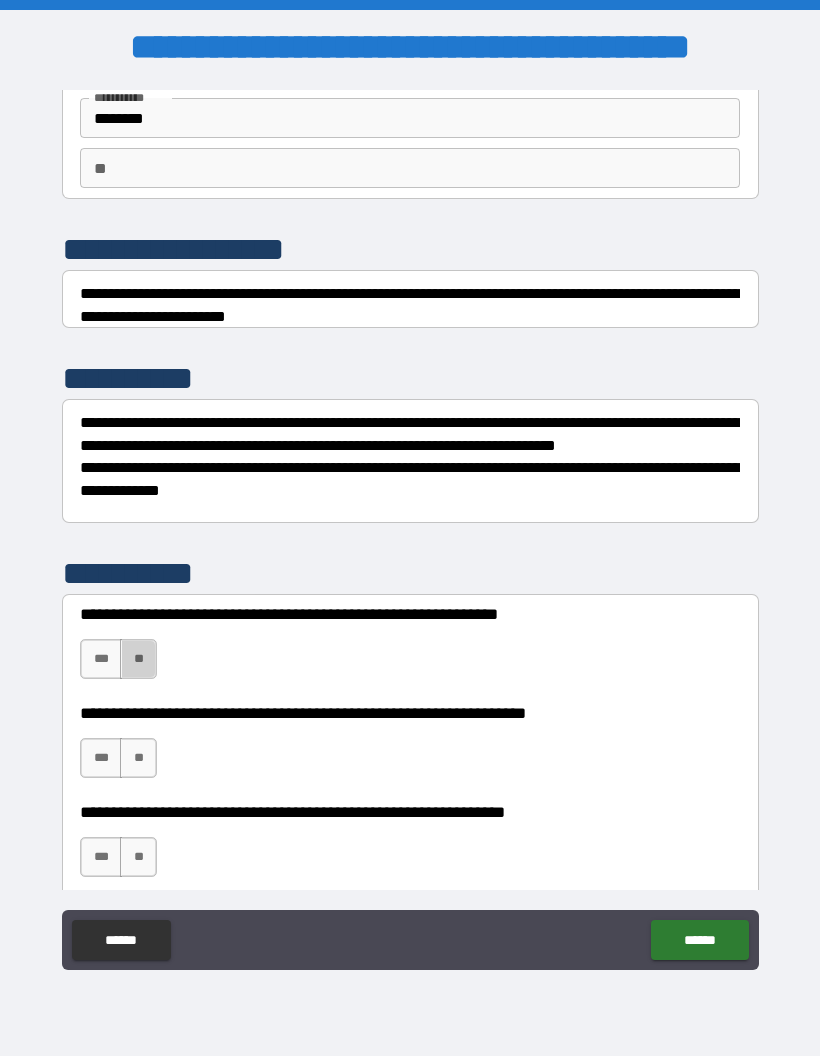 click on "**" at bounding box center [138, 659] 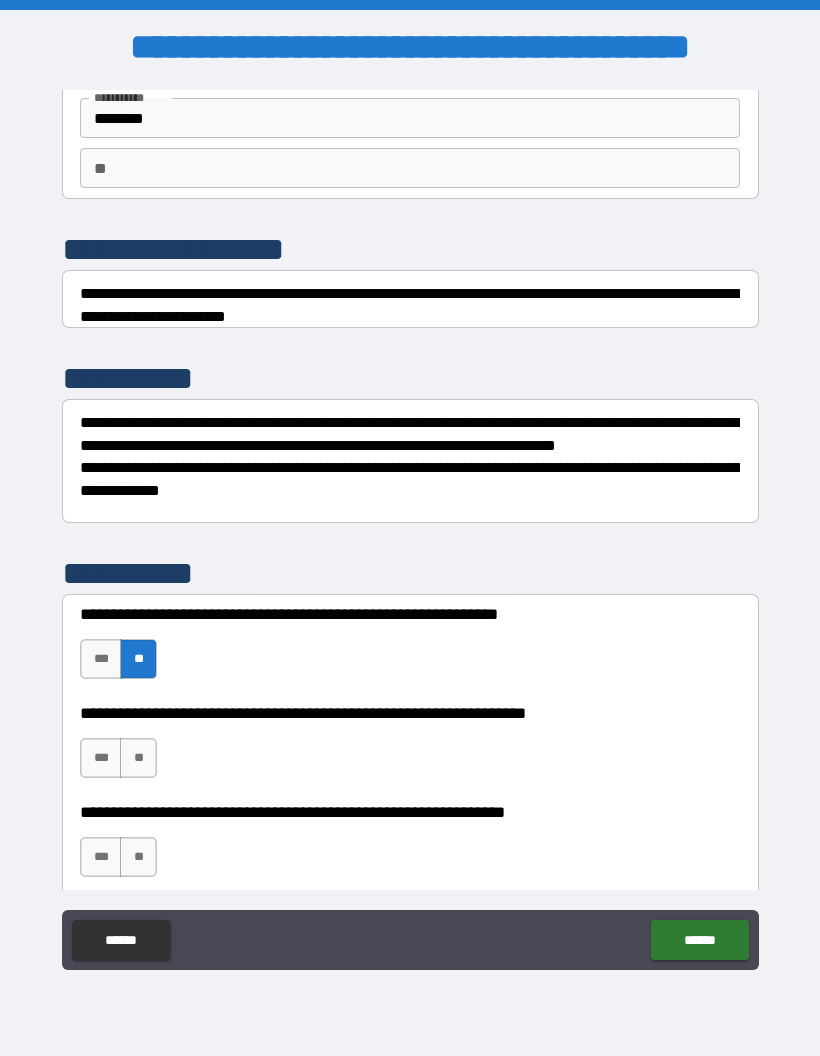 click on "***" at bounding box center [101, 758] 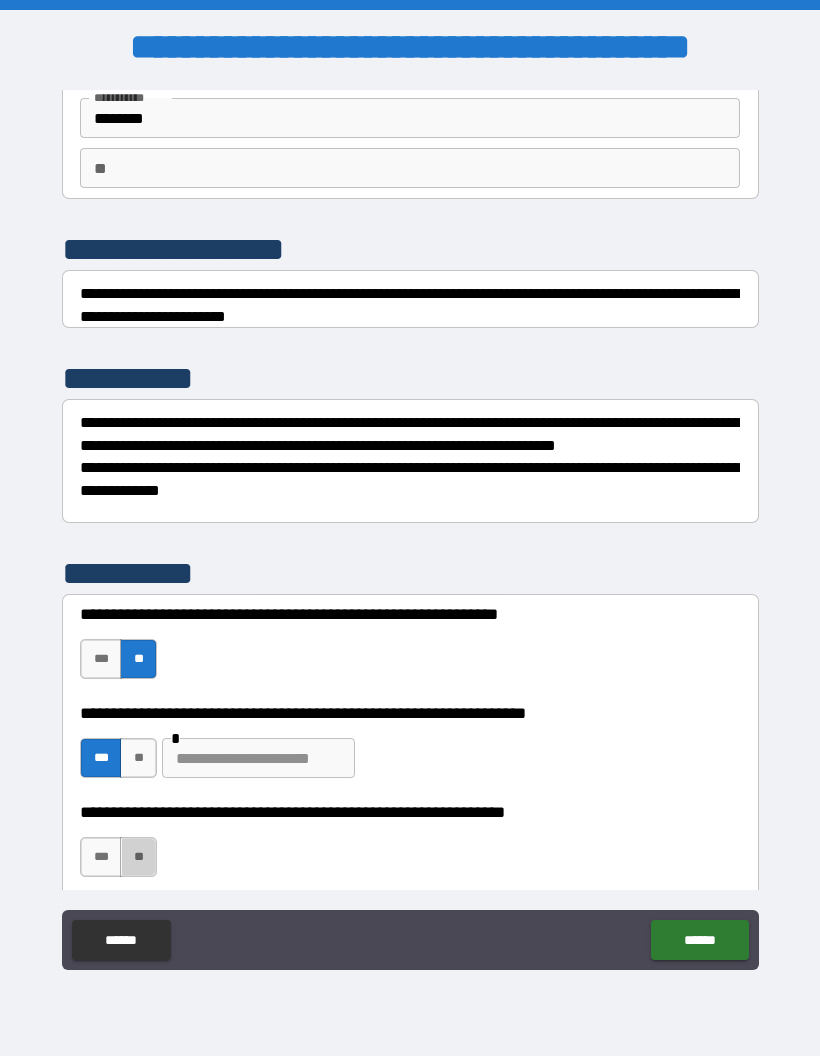 click on "**" at bounding box center [138, 857] 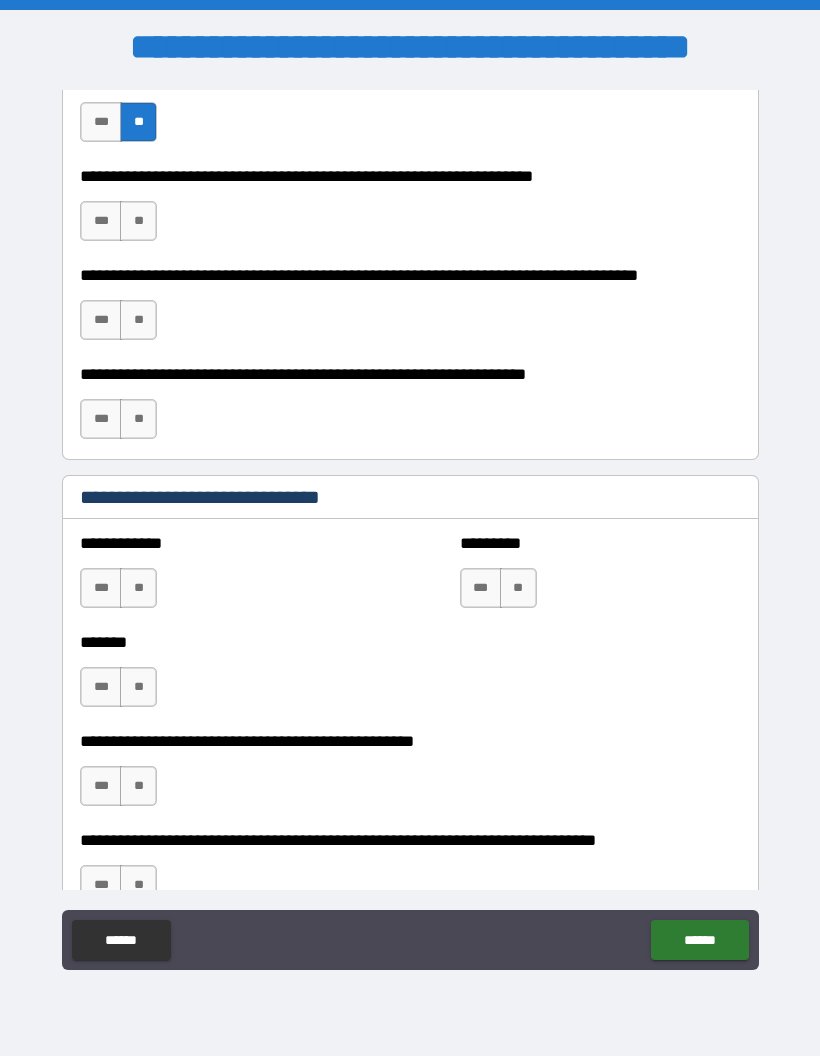 scroll, scrollTop: 871, scrollLeft: 0, axis: vertical 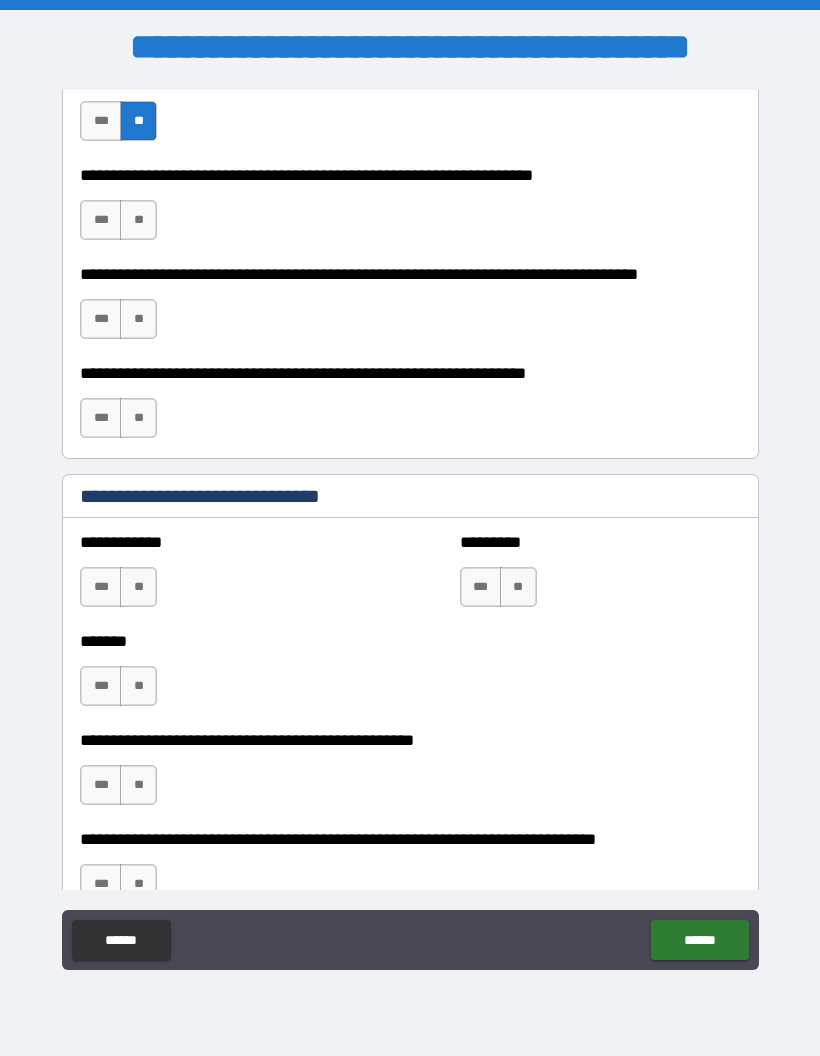 click on "**" at bounding box center [138, 220] 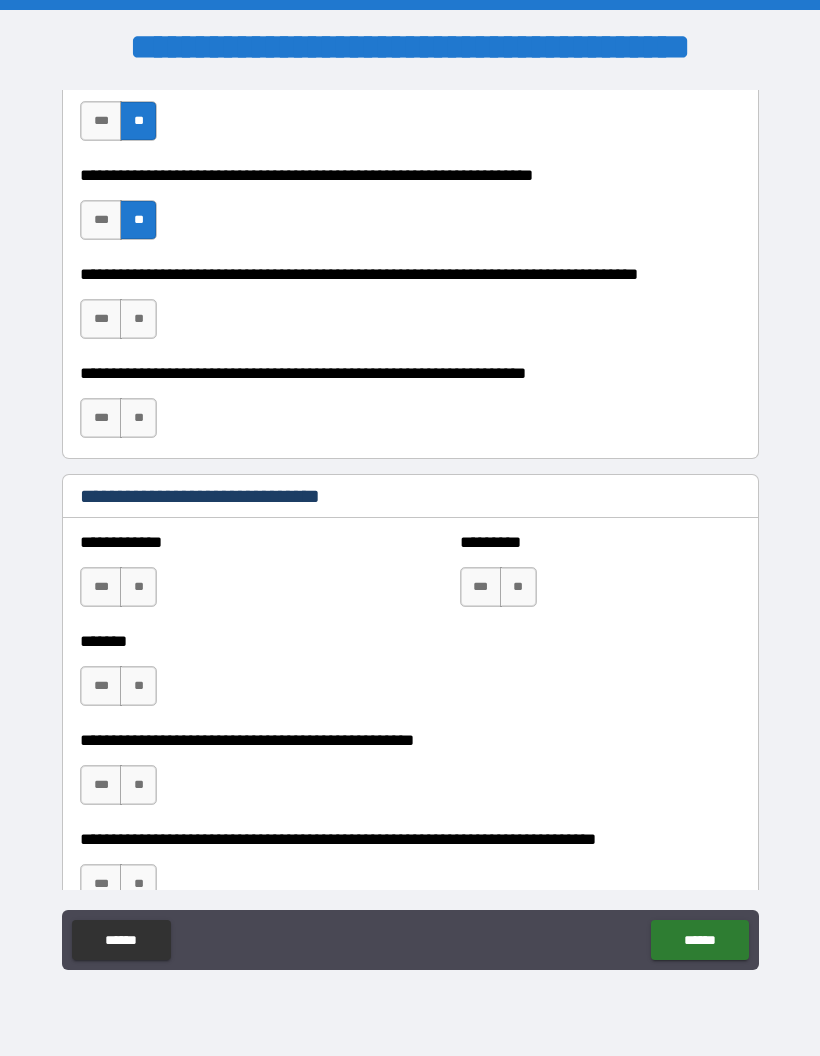 click on "**" at bounding box center (138, 319) 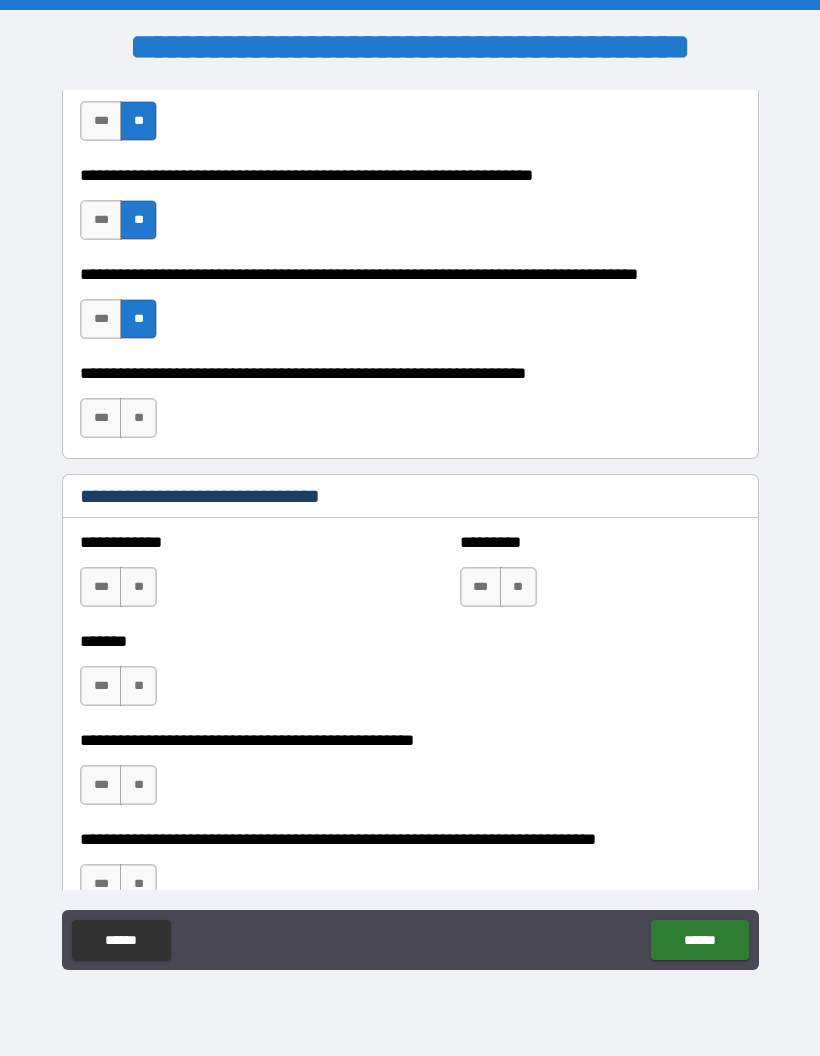 click on "***" at bounding box center (101, 418) 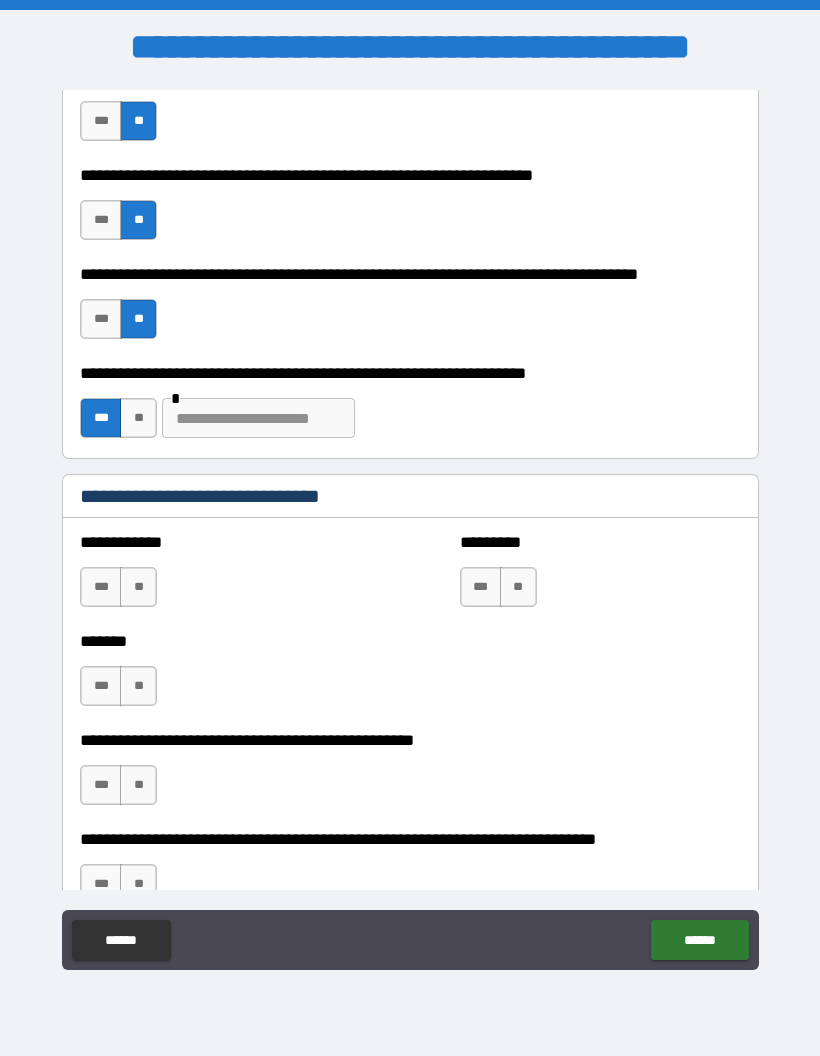 click on "**" at bounding box center (138, 587) 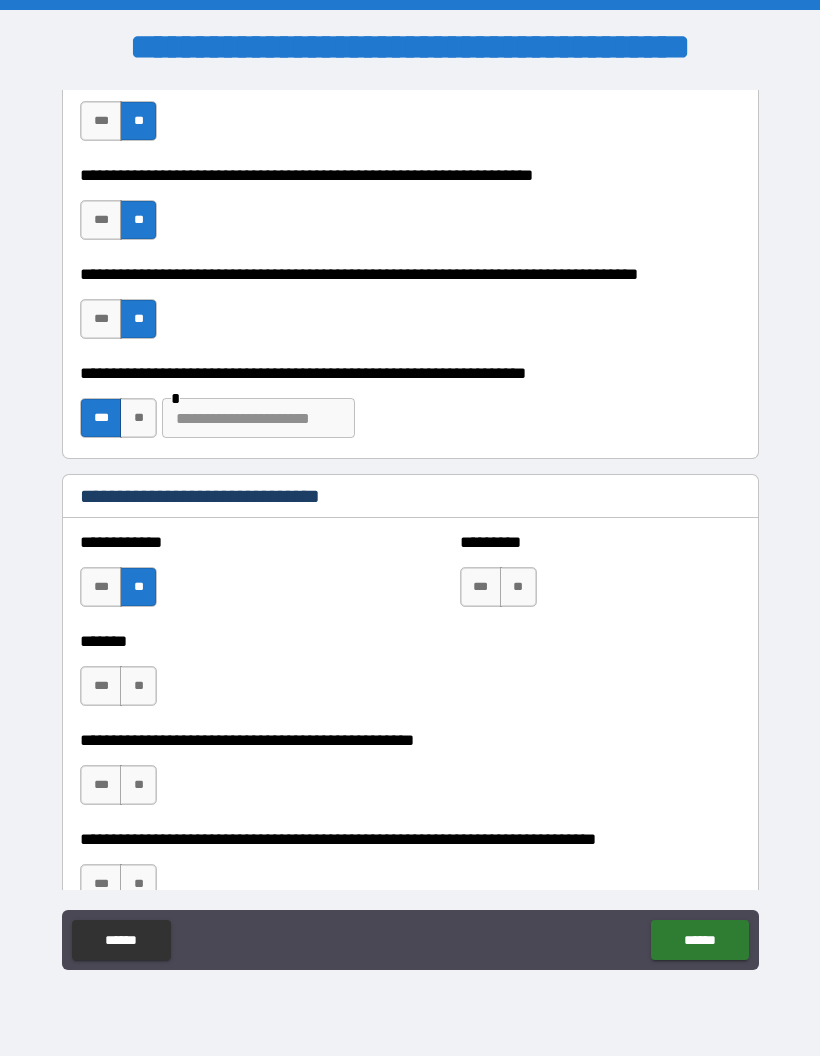 click on "**" at bounding box center (518, 587) 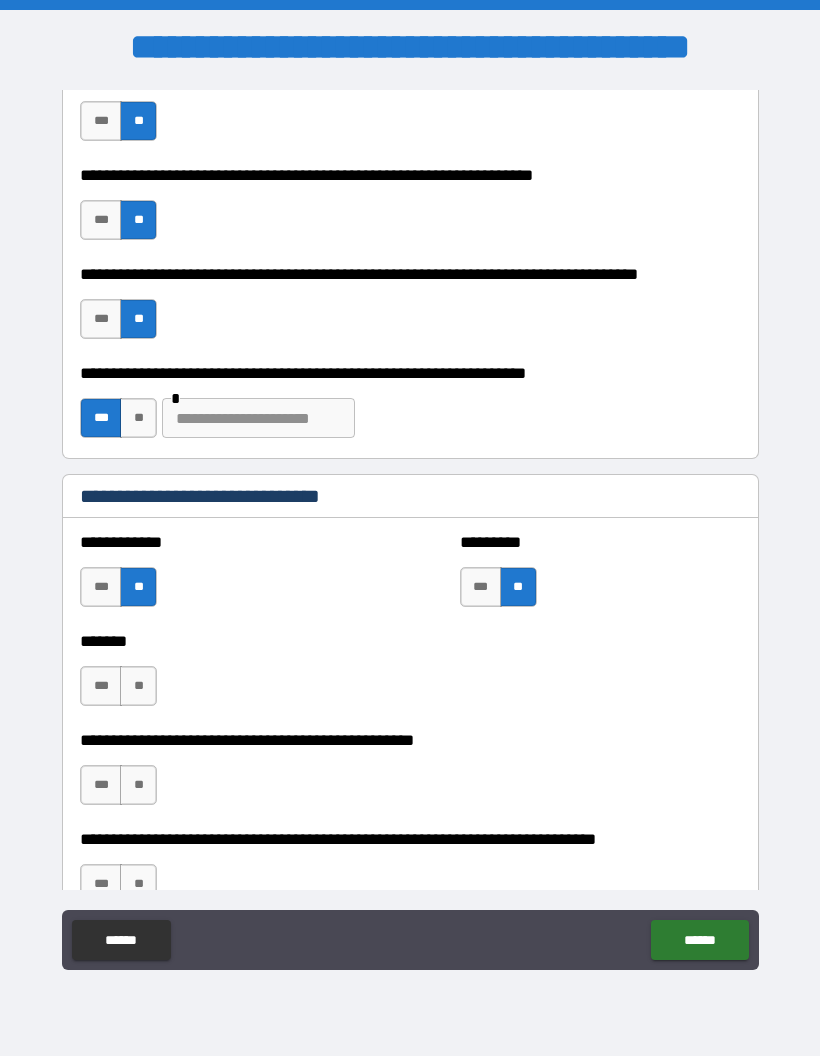 click on "***" at bounding box center (101, 686) 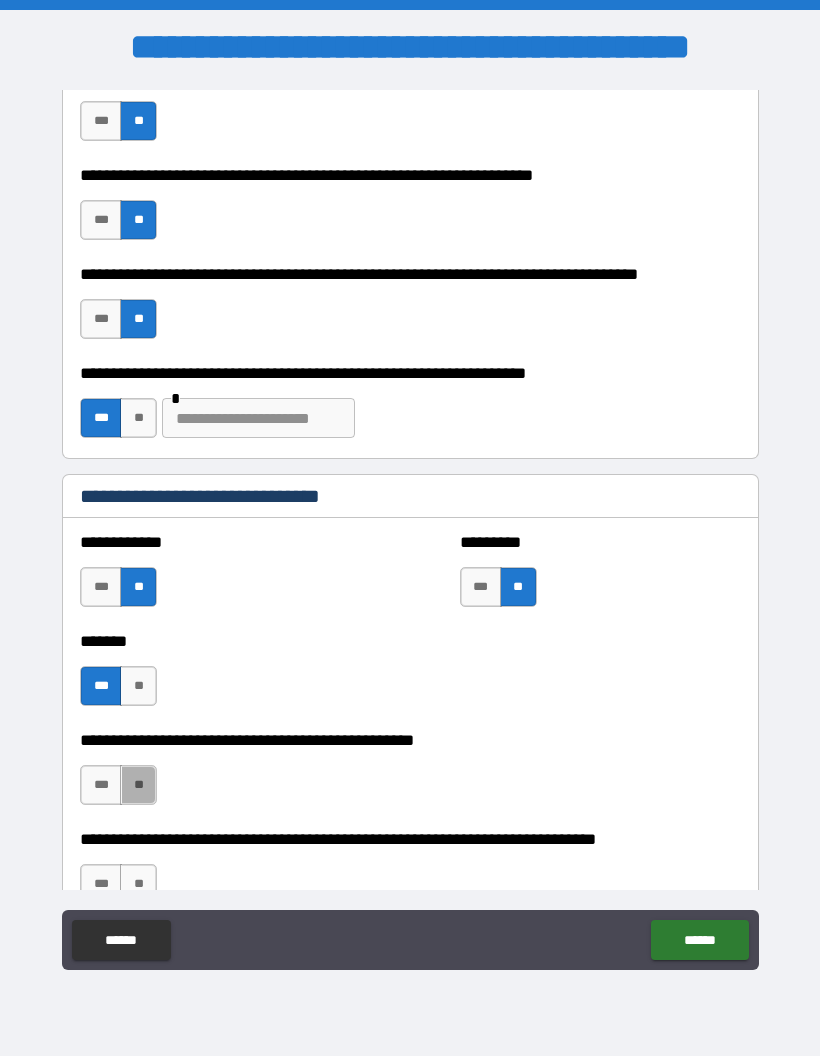 click on "**" at bounding box center (138, 785) 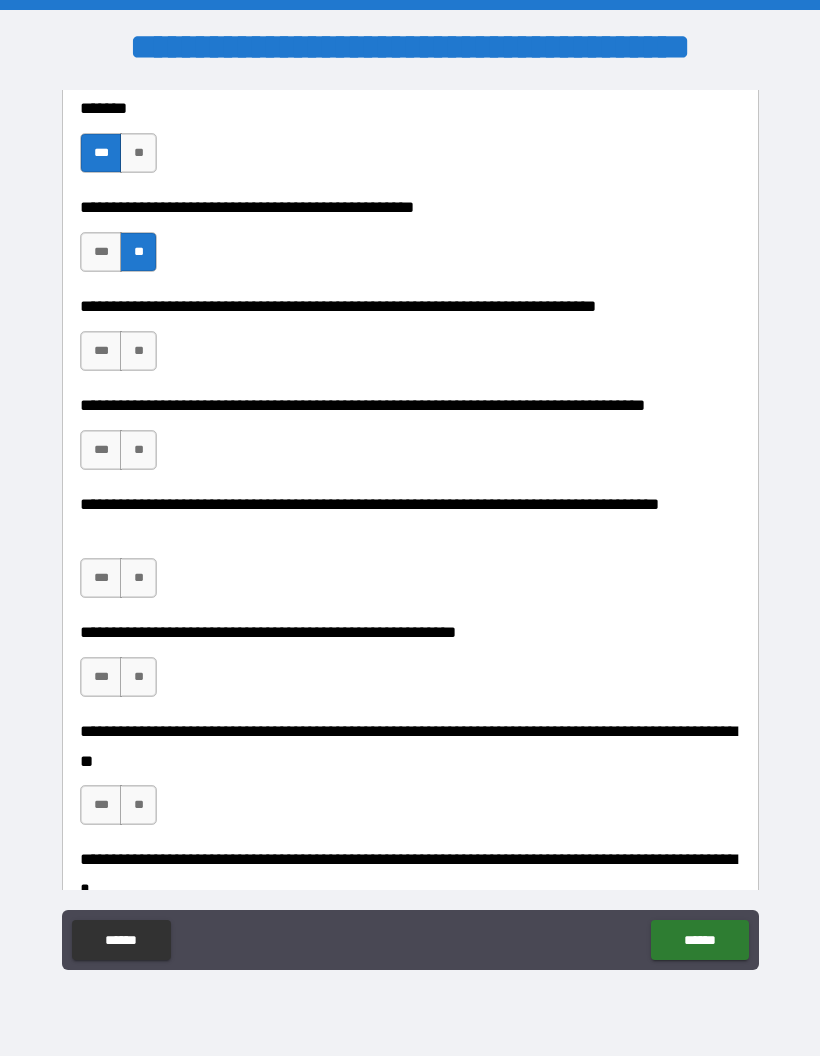 scroll, scrollTop: 1438, scrollLeft: 0, axis: vertical 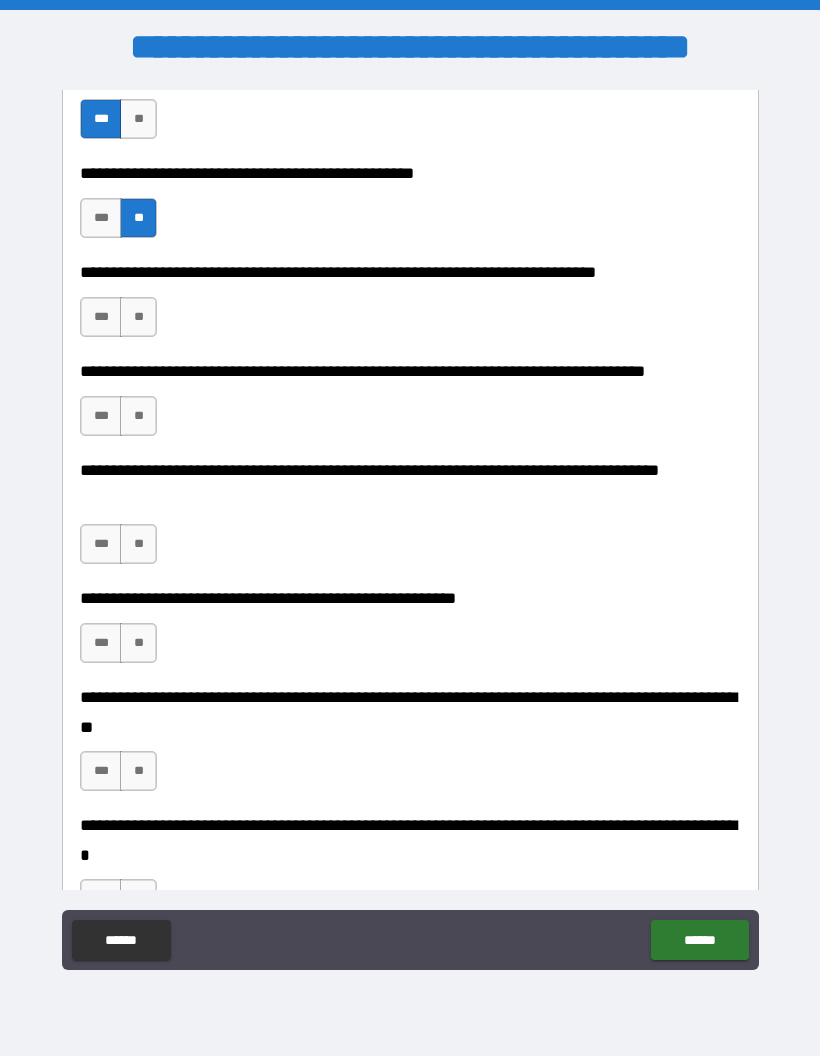 click on "**" at bounding box center [138, 317] 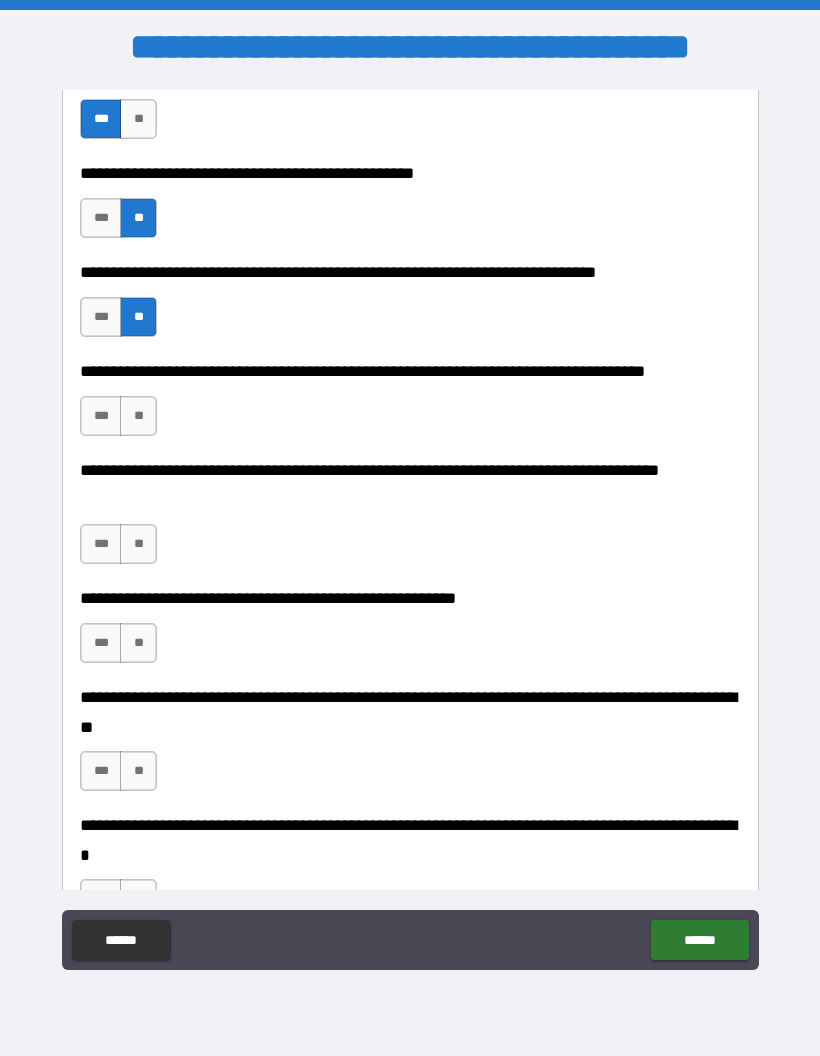 click on "**" at bounding box center (138, 416) 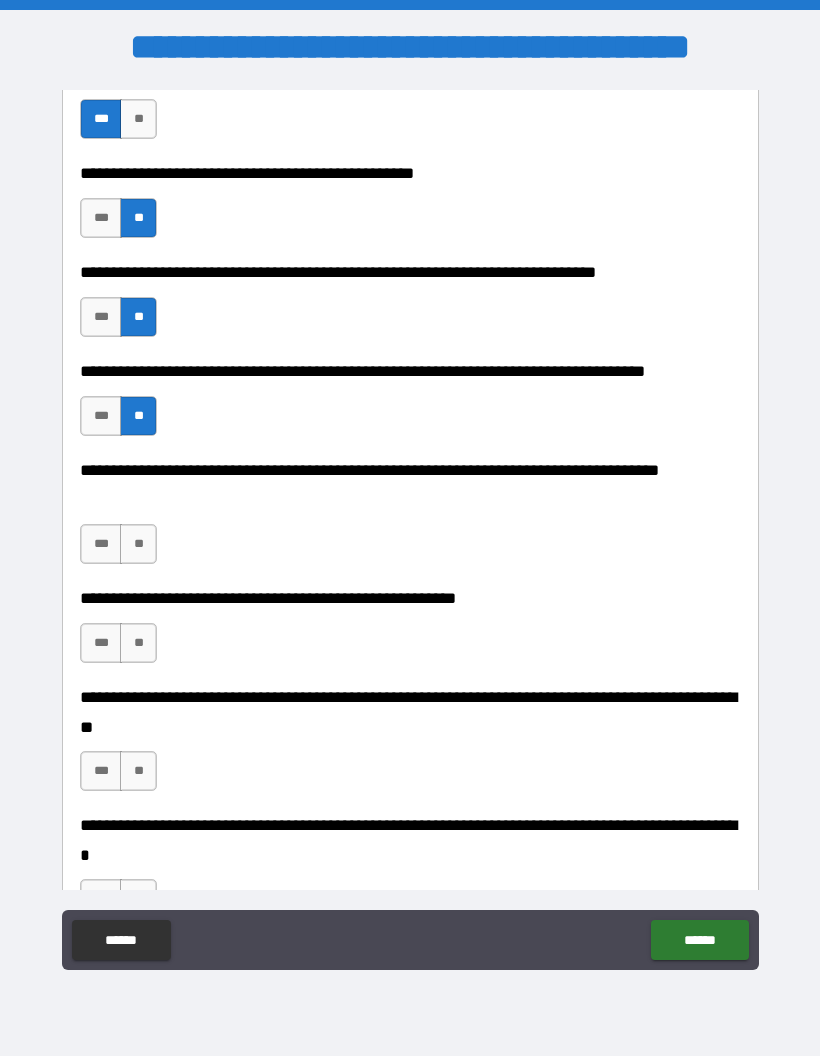 click on "**" at bounding box center (138, 544) 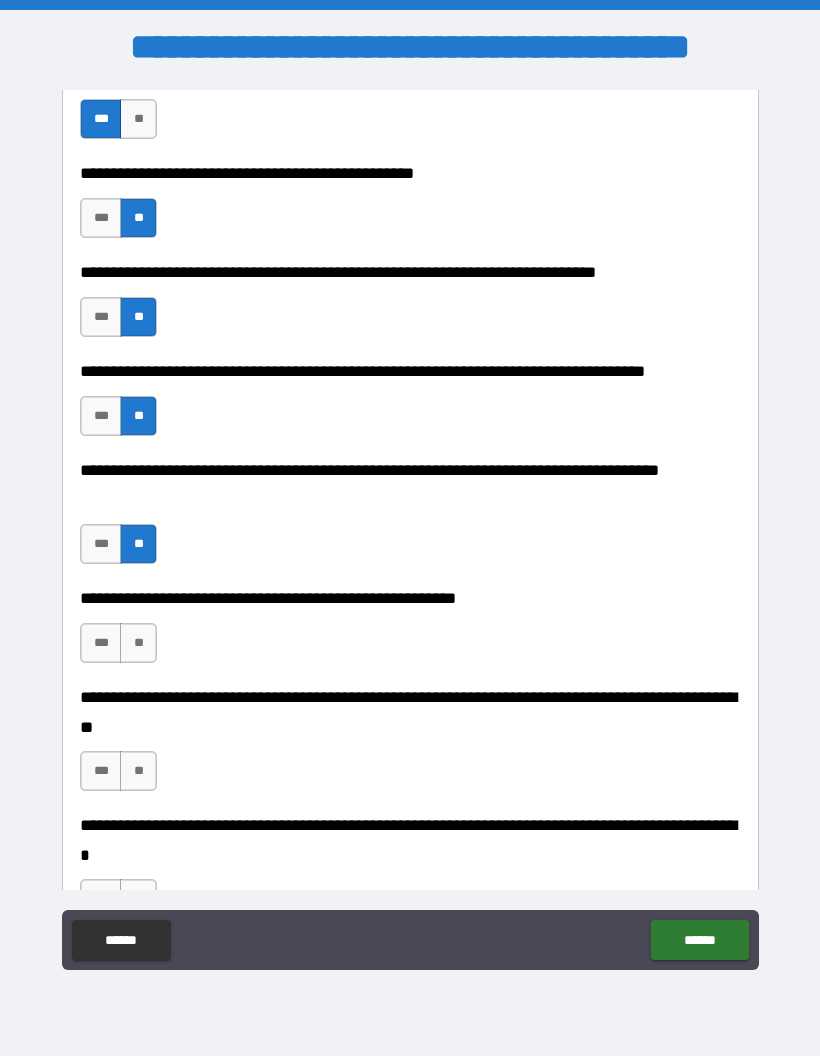click on "******   ******" at bounding box center [410, 942] 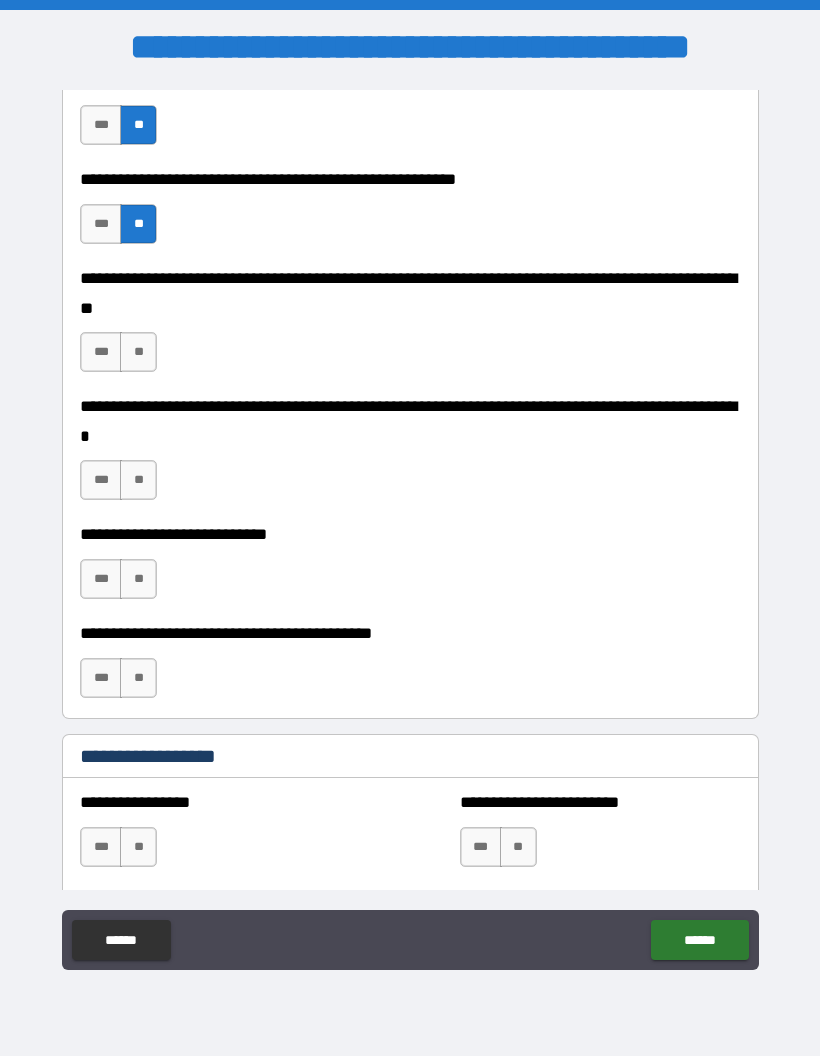 scroll, scrollTop: 1869, scrollLeft: 0, axis: vertical 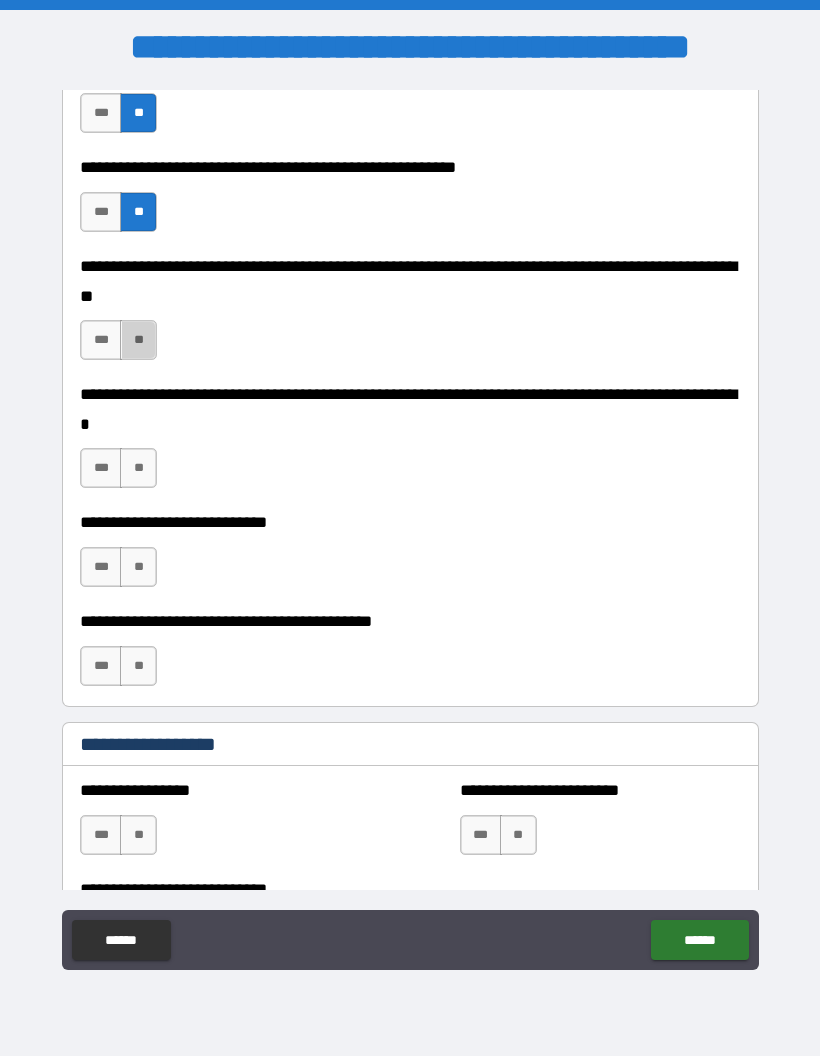click on "**" at bounding box center [138, 340] 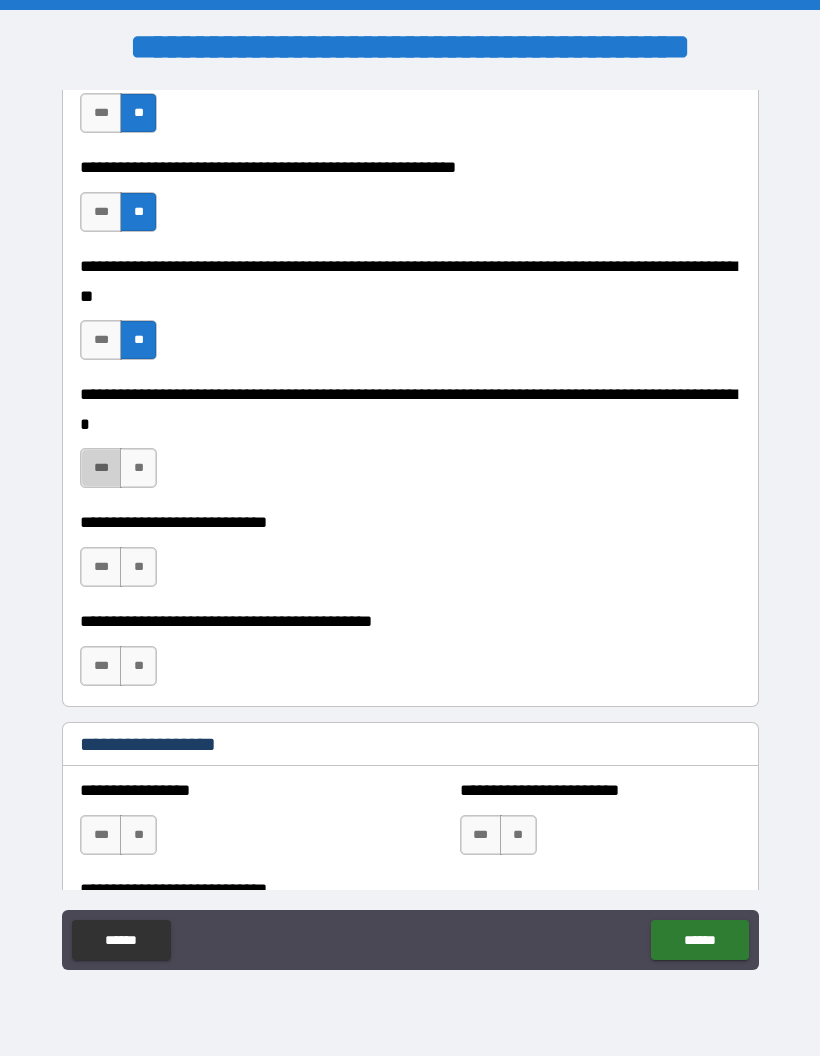 click on "***" at bounding box center (101, 468) 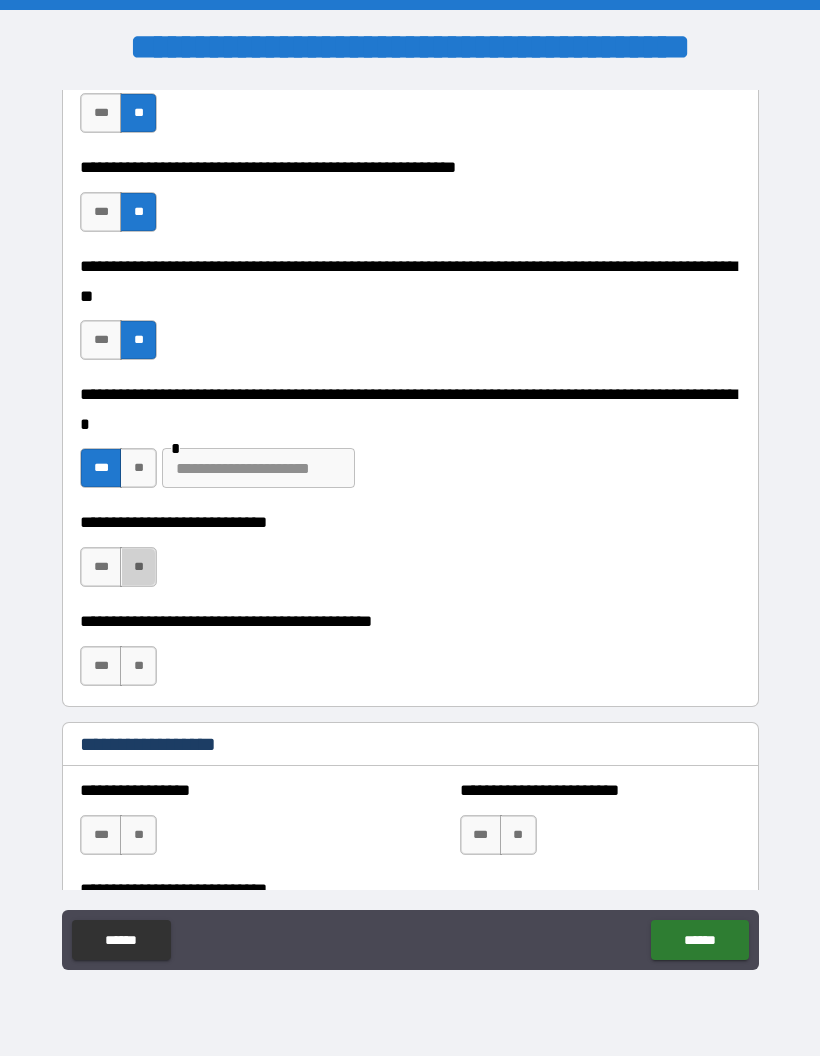 click on "**" at bounding box center [138, 567] 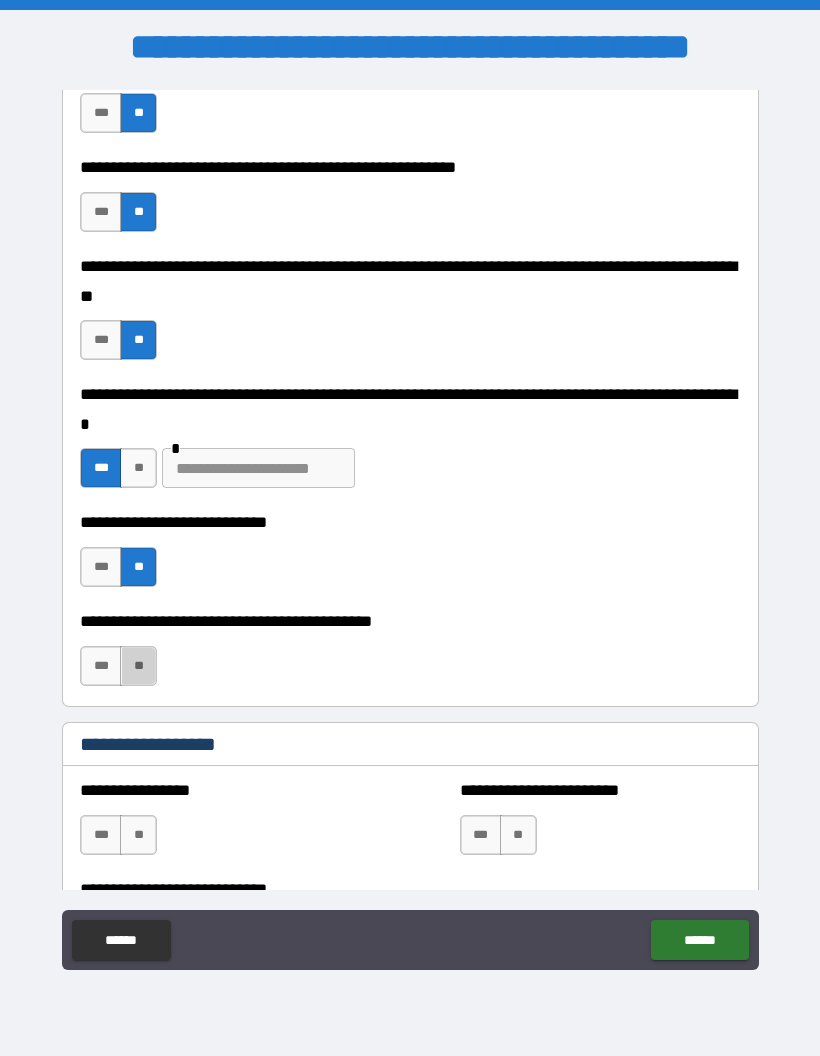 click on "**" at bounding box center [138, 666] 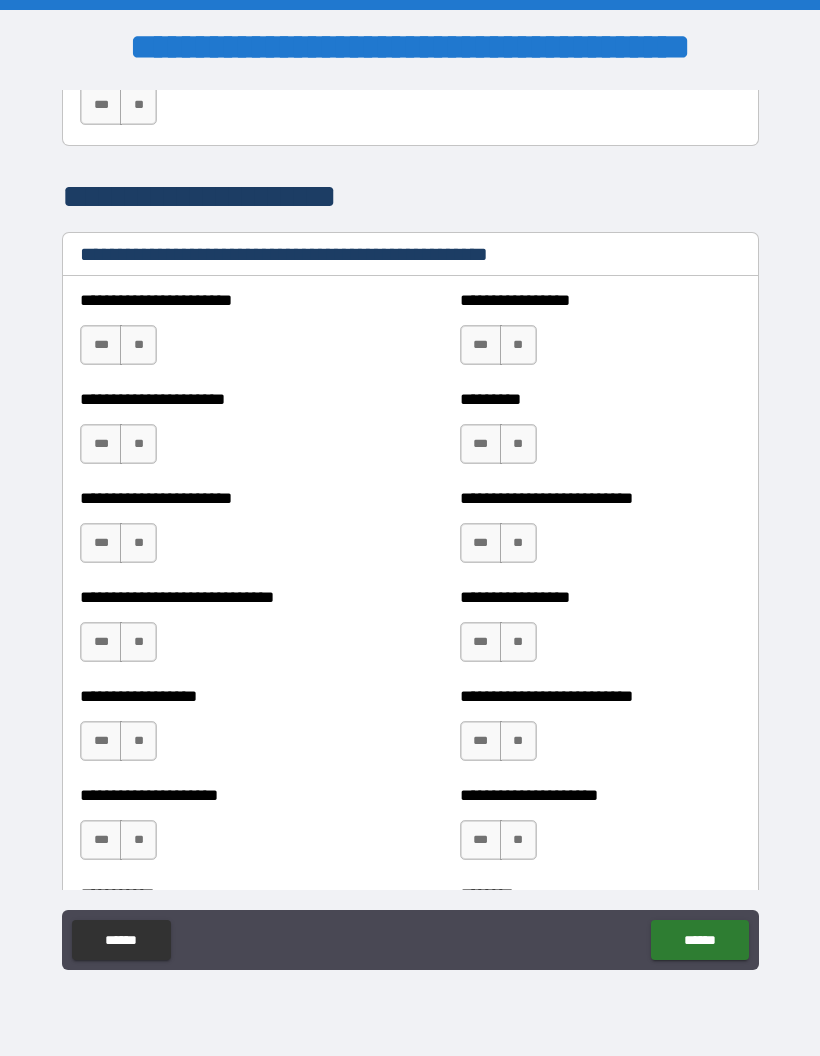 scroll, scrollTop: 2719, scrollLeft: 0, axis: vertical 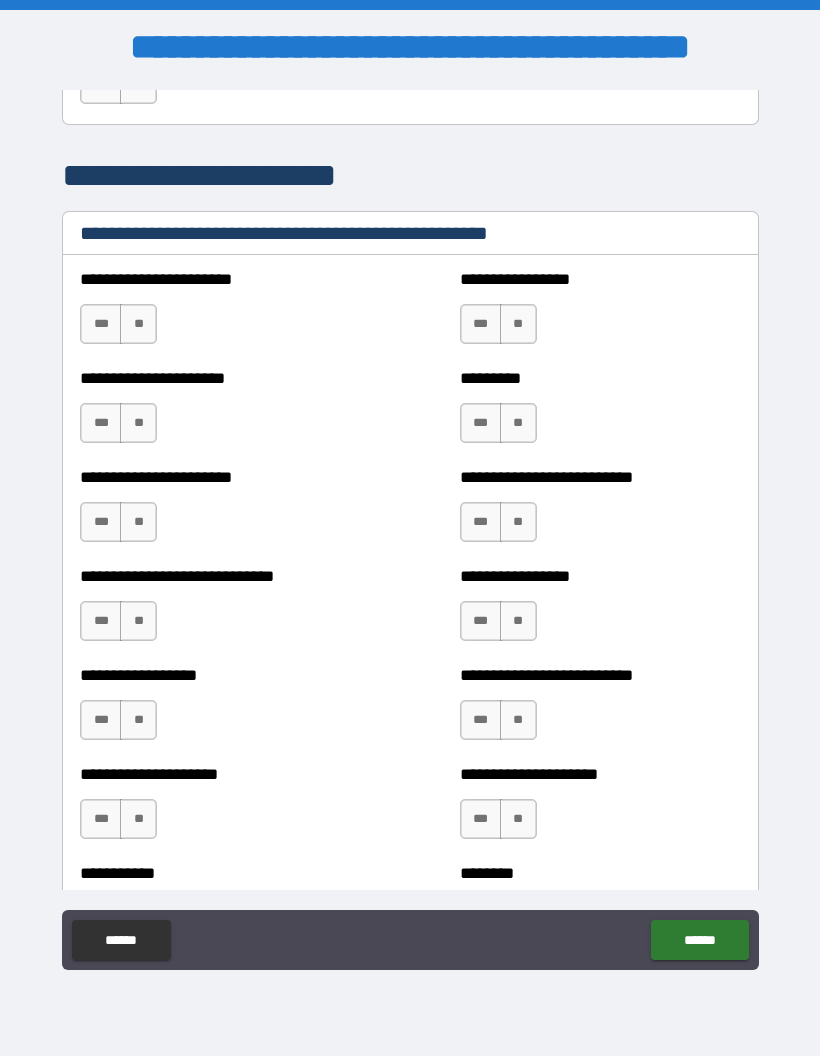 click on "**" at bounding box center [138, 324] 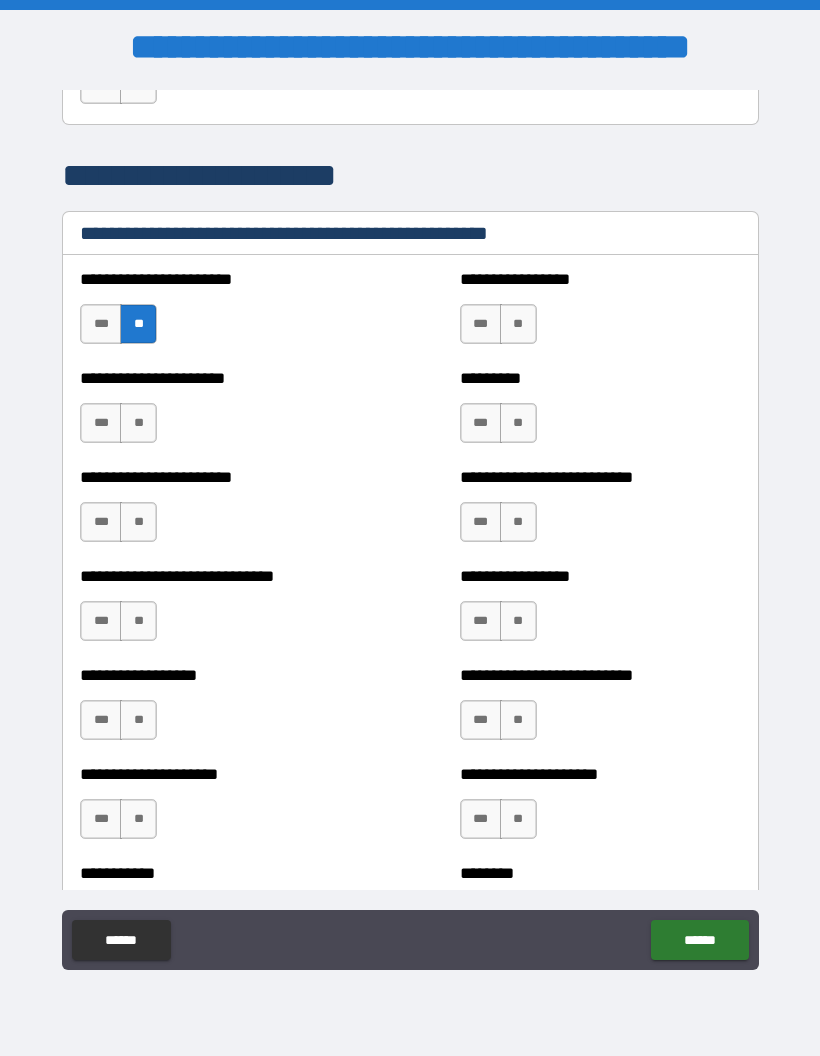 click on "**" at bounding box center (138, 423) 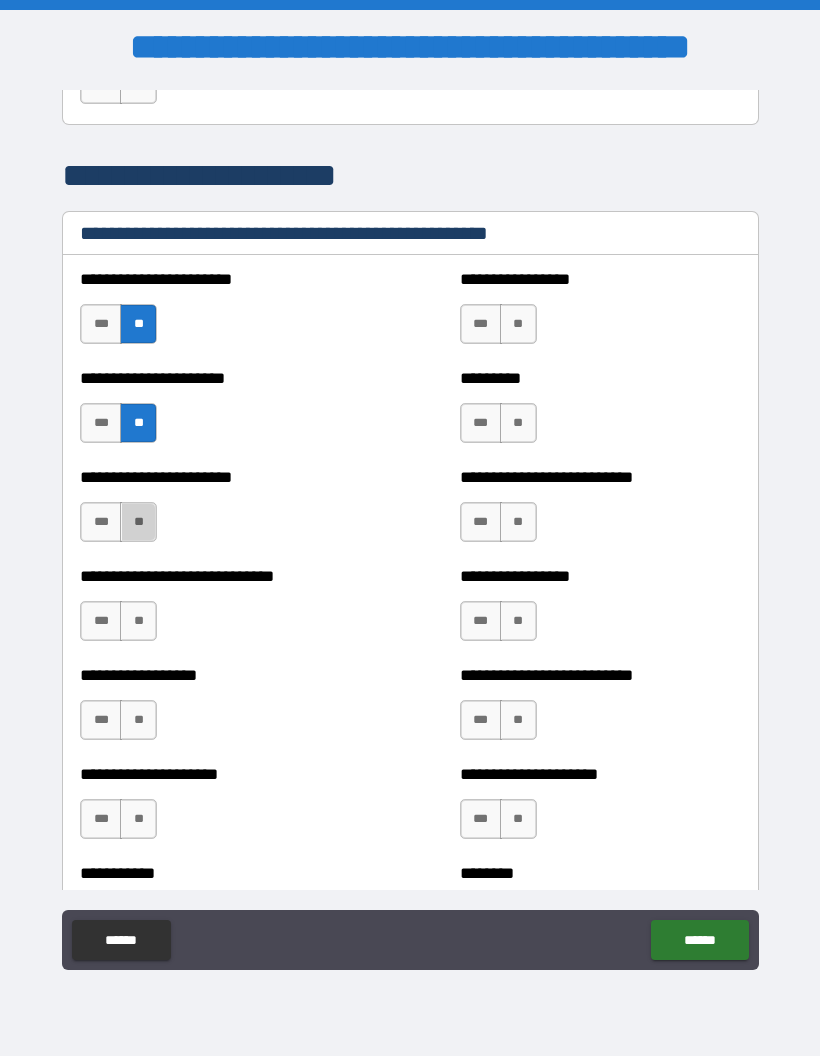 click on "**" at bounding box center (138, 522) 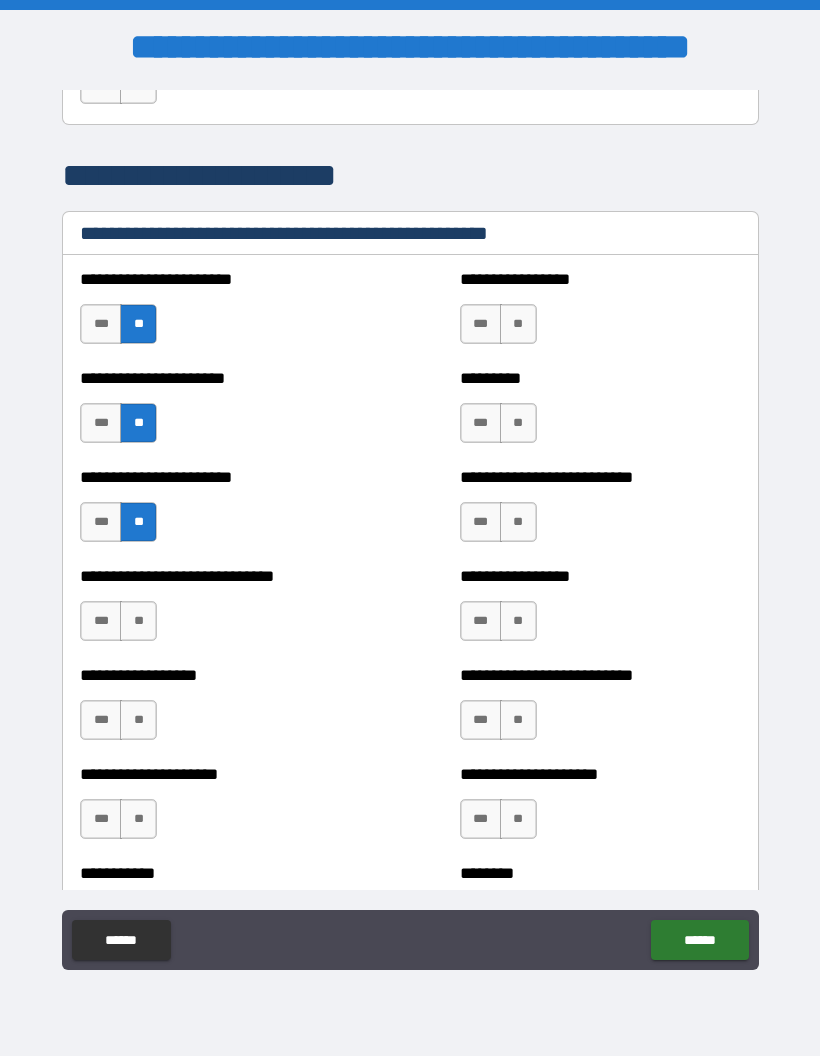 click on "**" at bounding box center (138, 621) 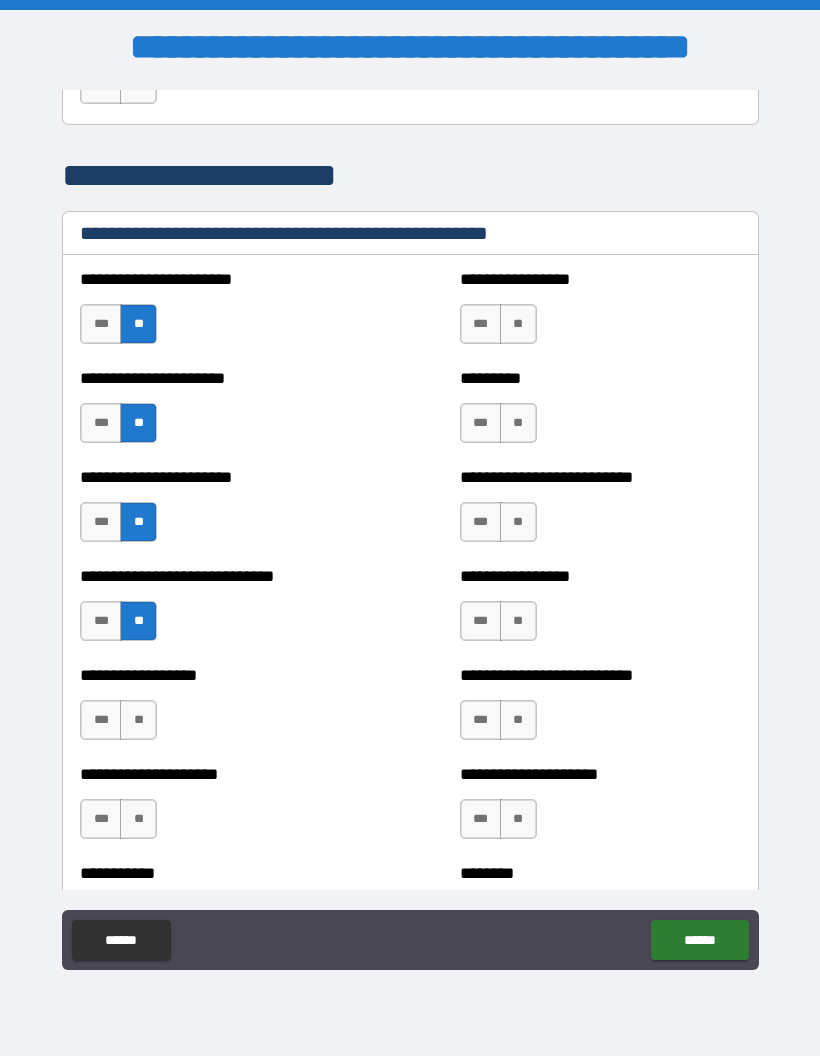 click on "**********" at bounding box center (220, 710) 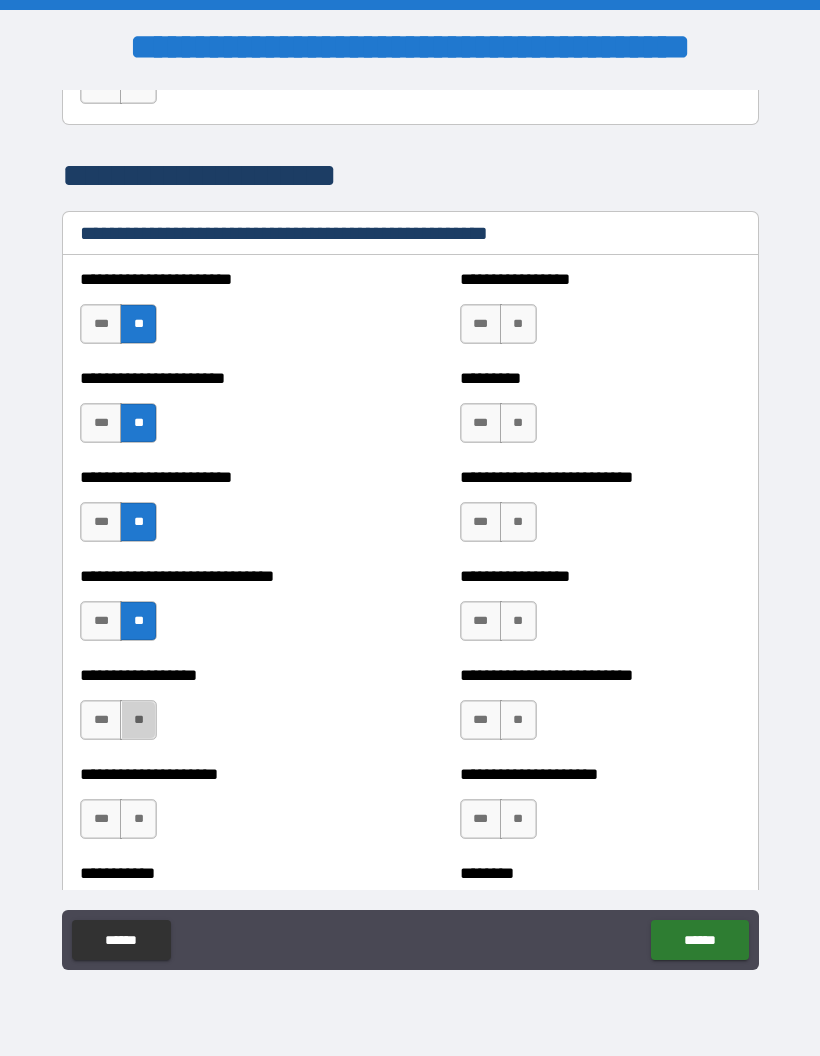 click on "**" at bounding box center [138, 720] 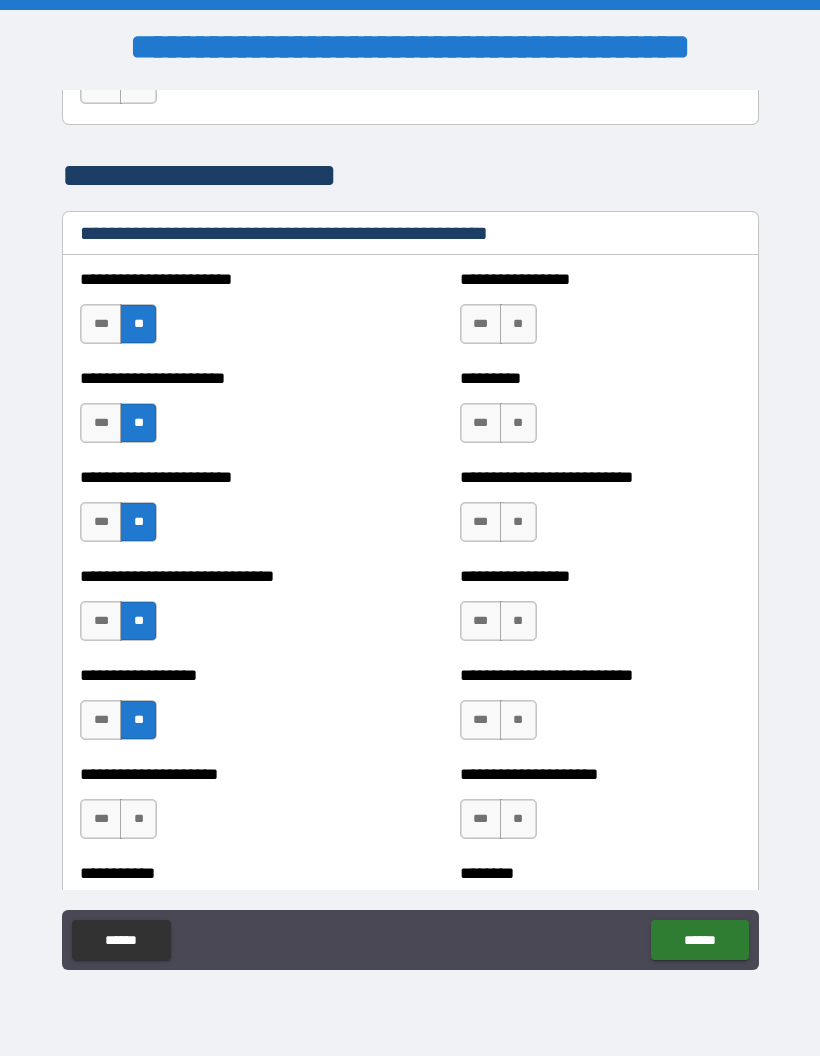 click on "**" at bounding box center (138, 819) 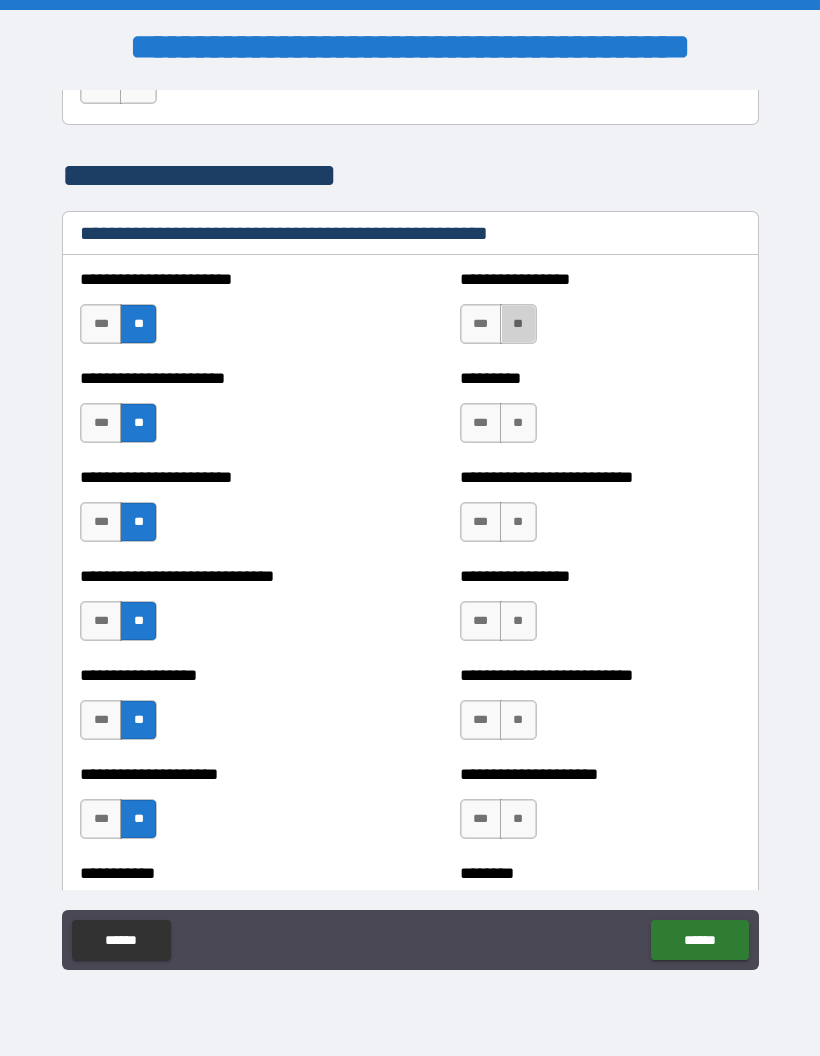 click on "**" at bounding box center (518, 324) 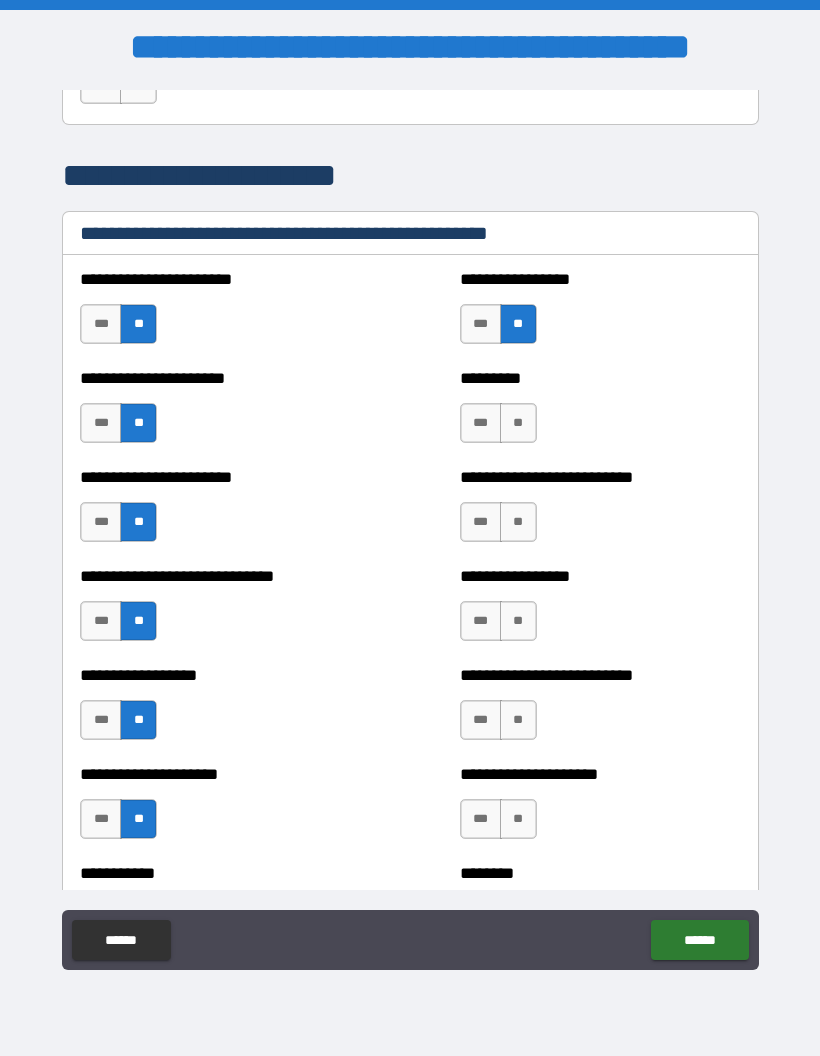 click on "**" at bounding box center (518, 423) 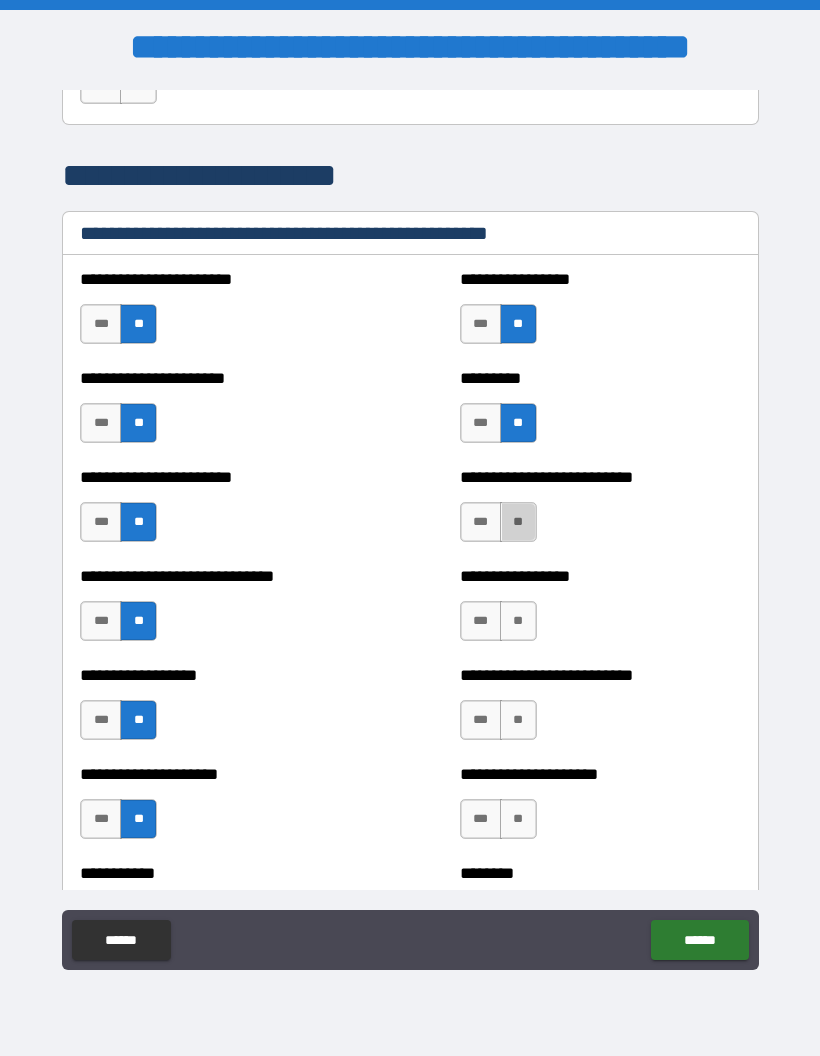click on "**" at bounding box center [518, 522] 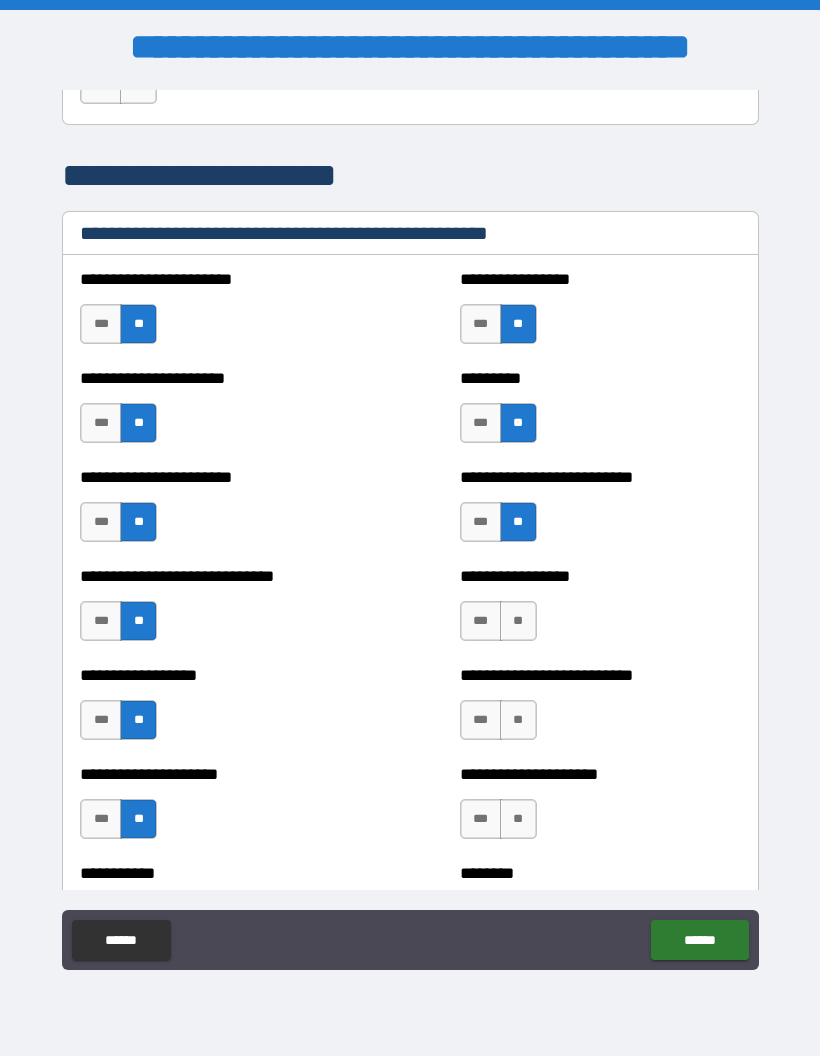 click on "**" at bounding box center (518, 621) 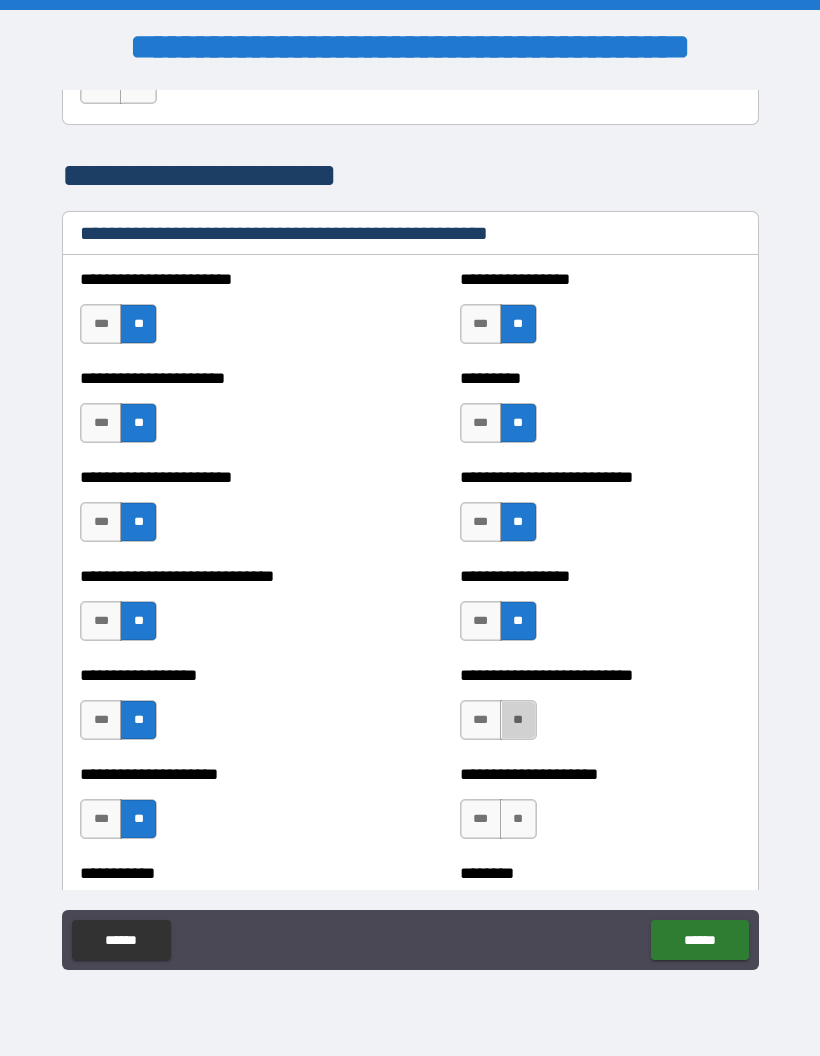 click on "**" at bounding box center (518, 720) 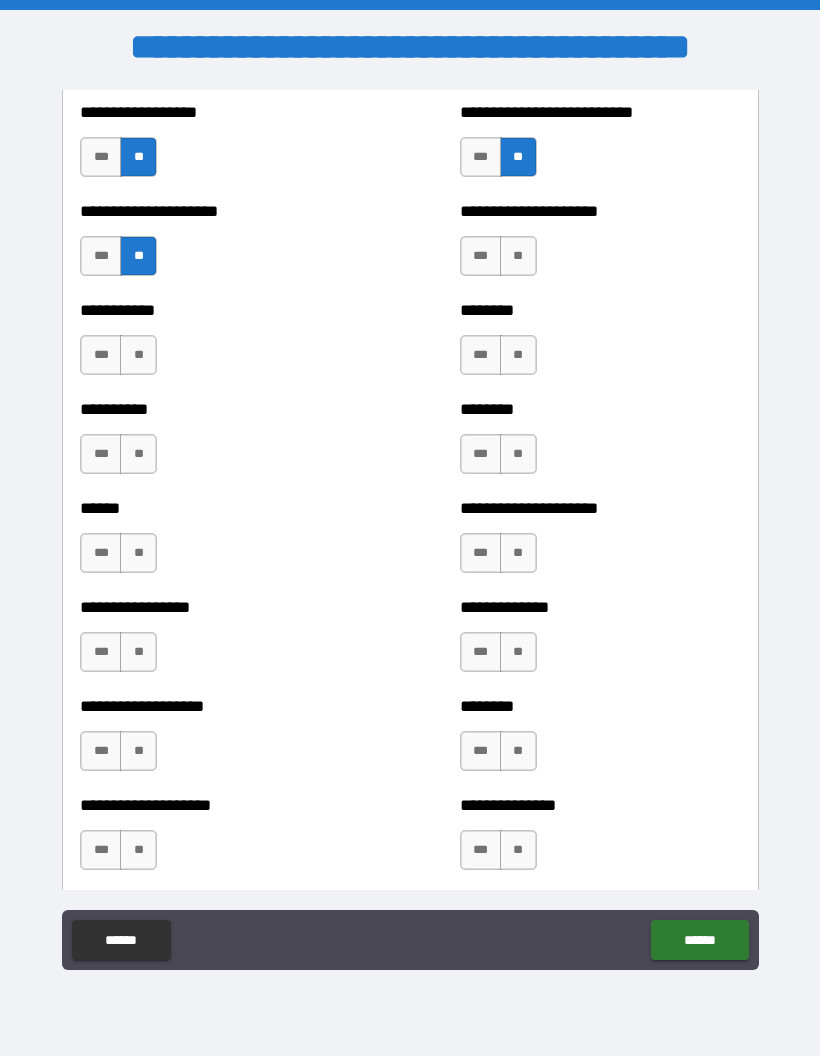 scroll, scrollTop: 3291, scrollLeft: 0, axis: vertical 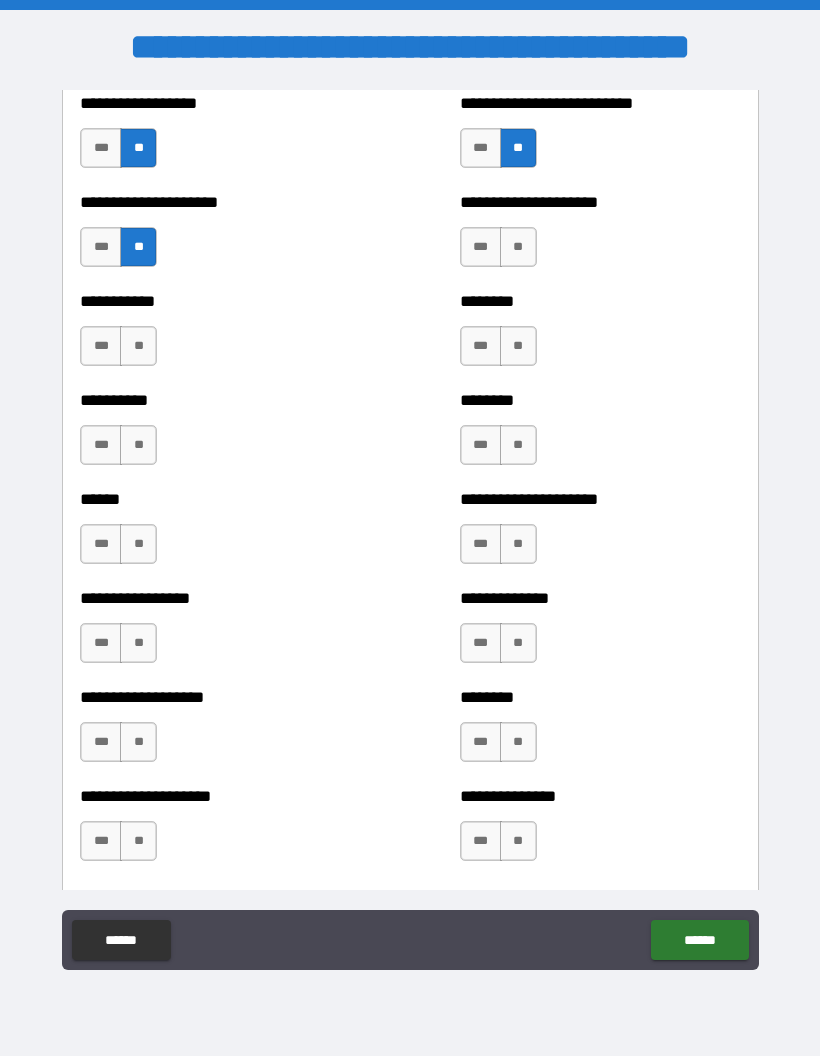 click on "**********" at bounding box center (410, 530) 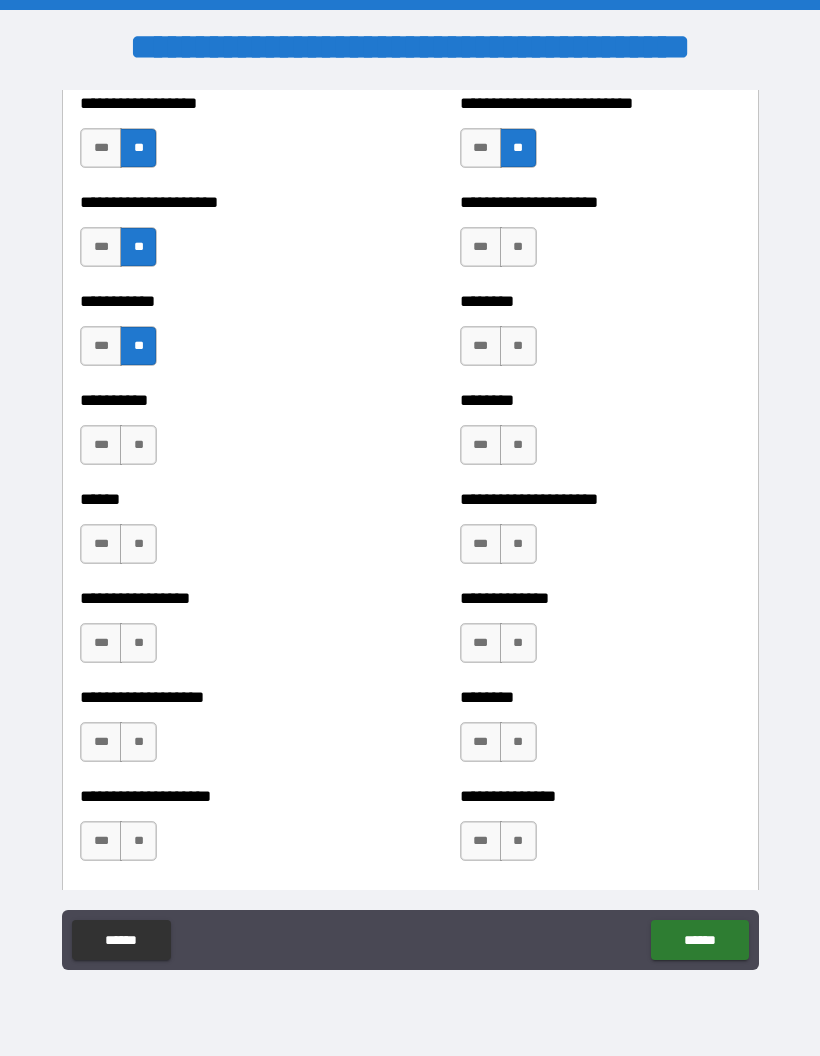 click on "**" at bounding box center (138, 445) 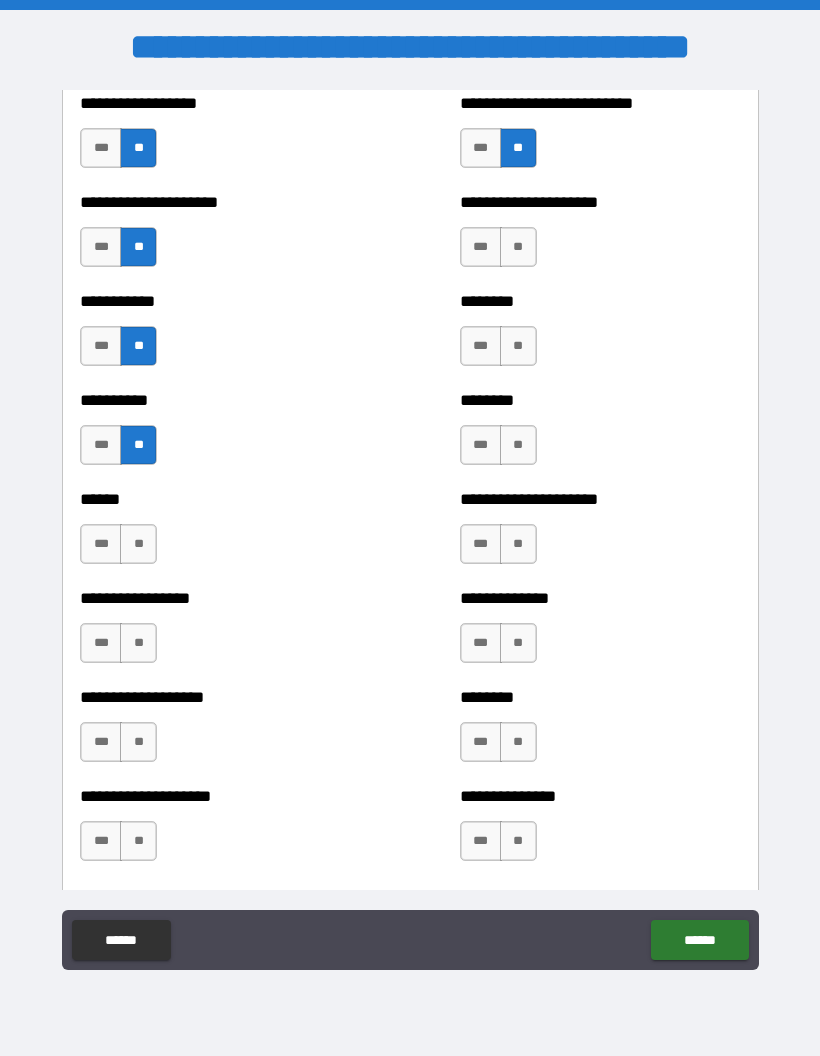 click on "**" at bounding box center (138, 544) 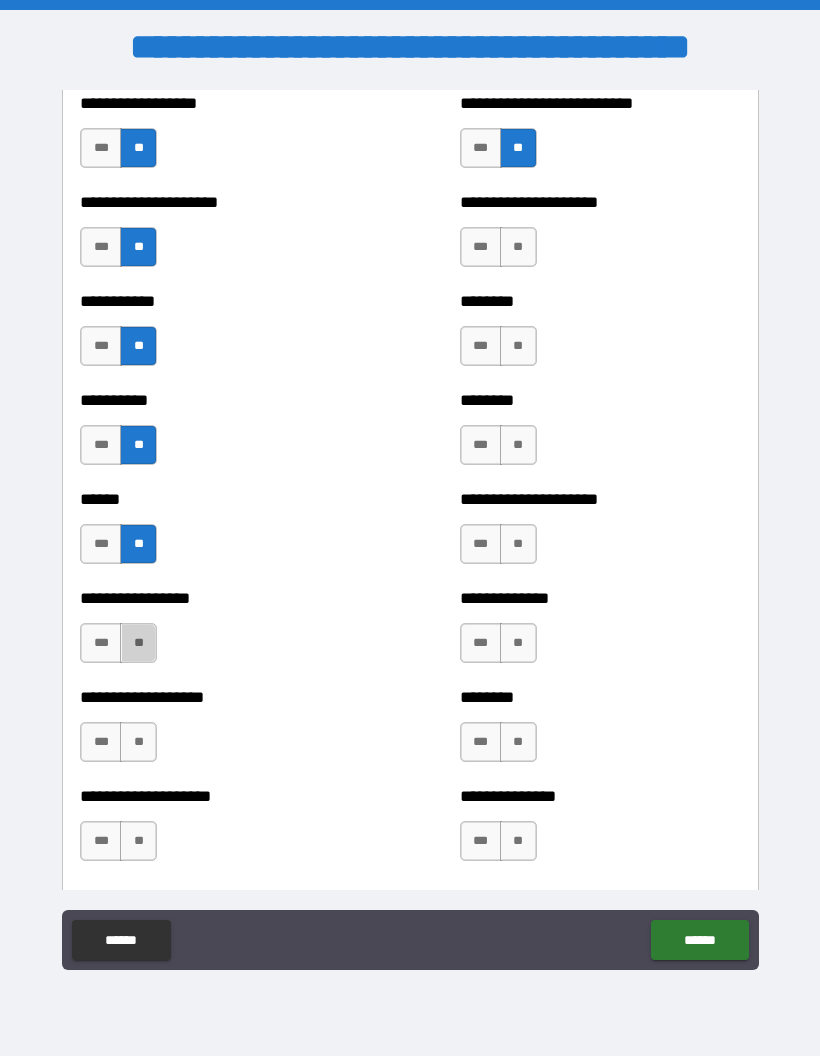 click on "**" at bounding box center (138, 643) 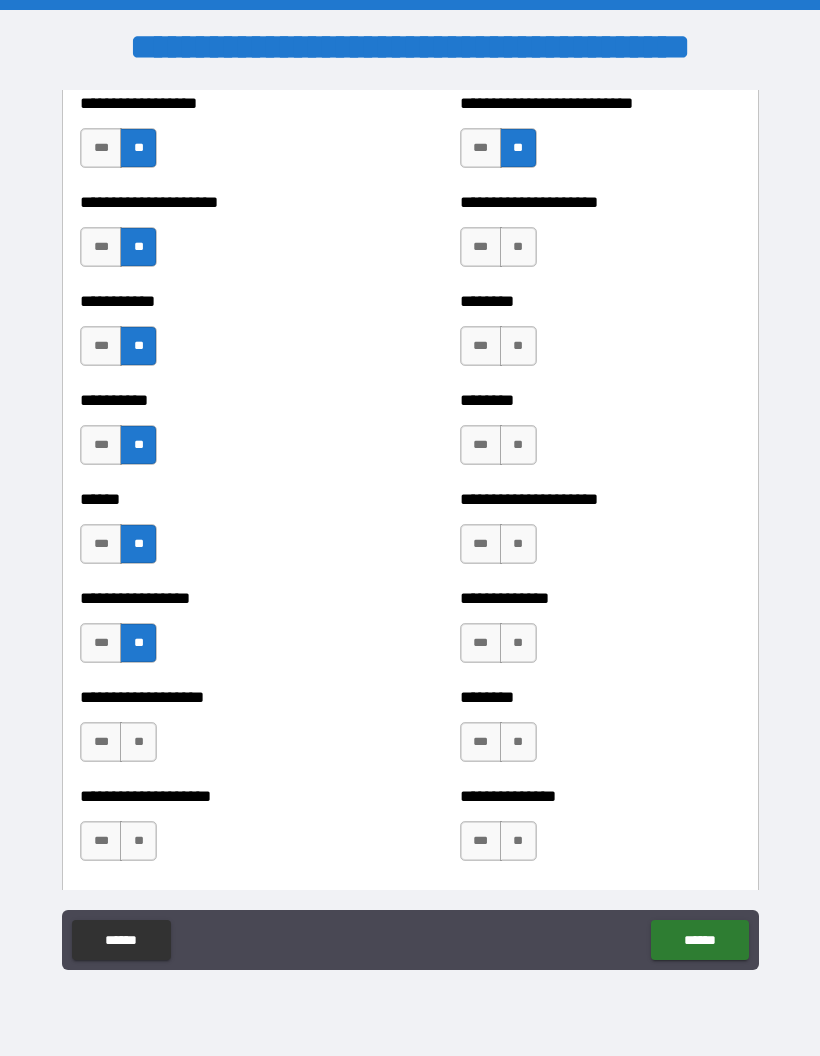 click on "**" at bounding box center (138, 742) 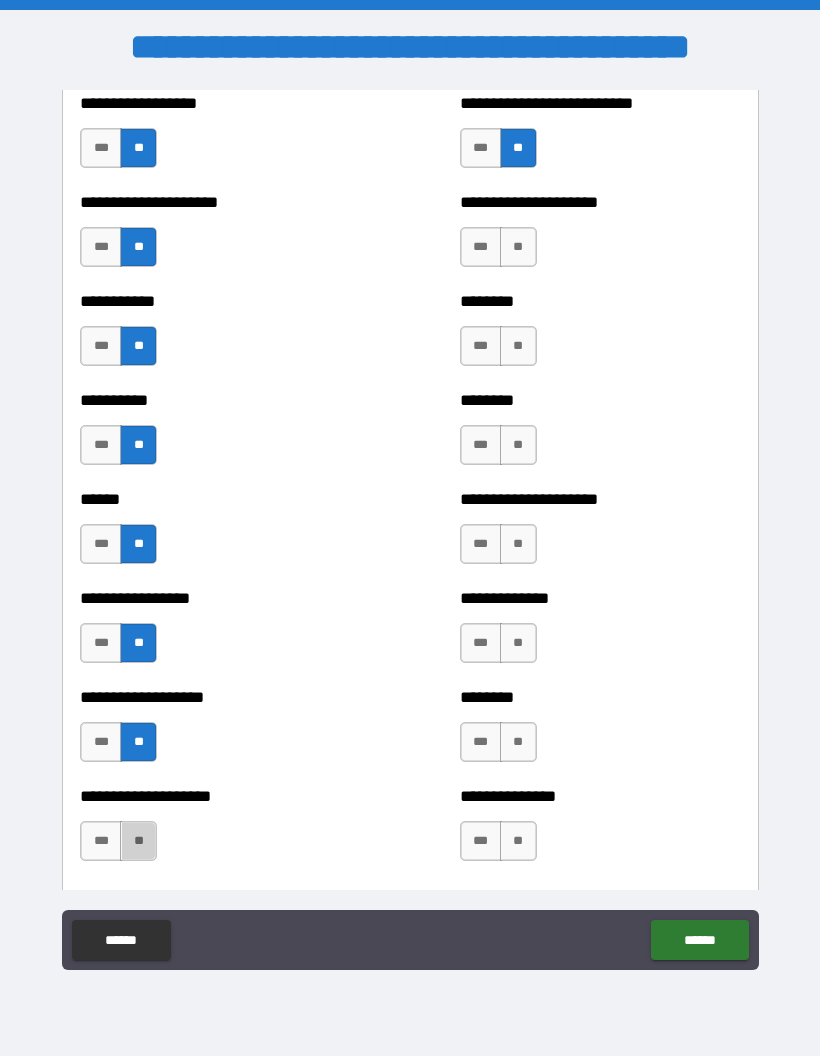 click on "**" at bounding box center (138, 841) 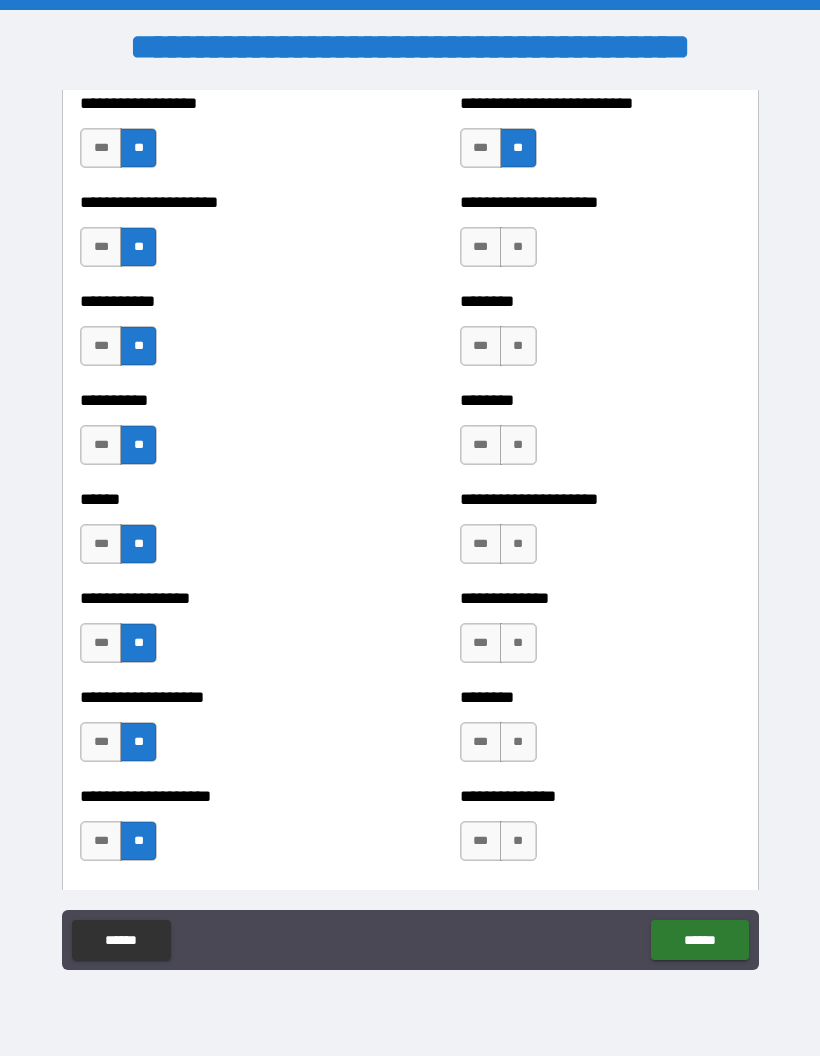 click on "**********" at bounding box center (600, 237) 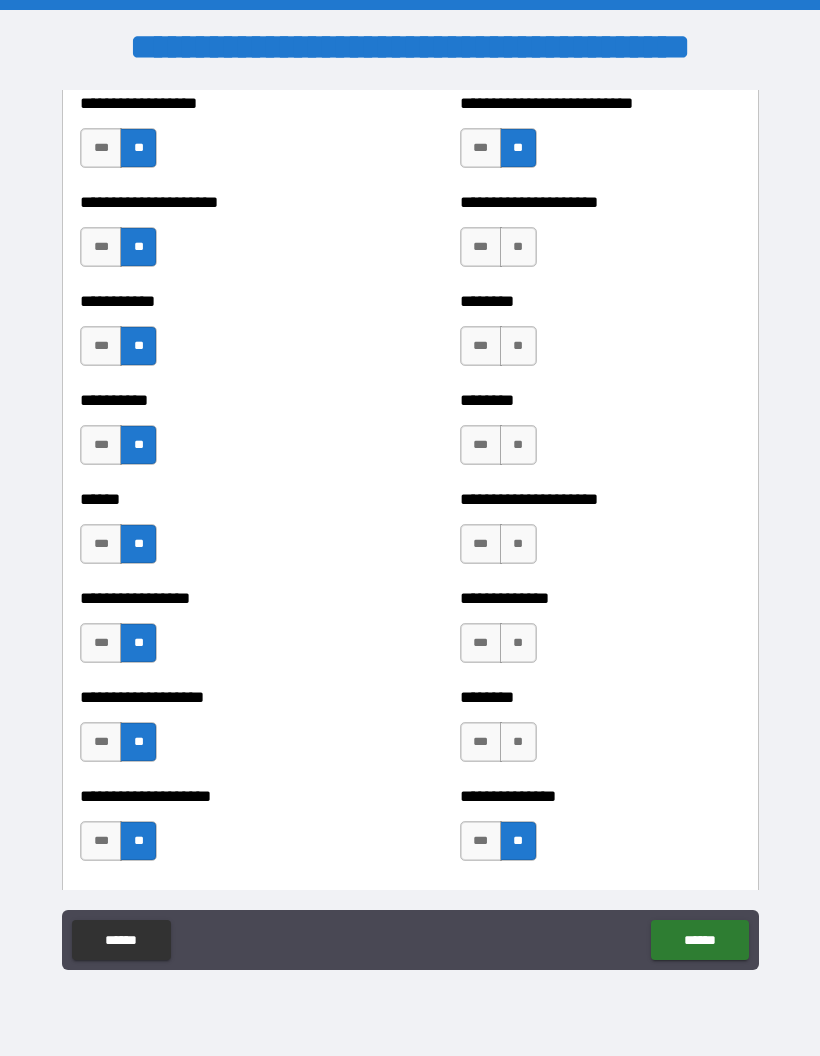 click on "**" at bounding box center (518, 742) 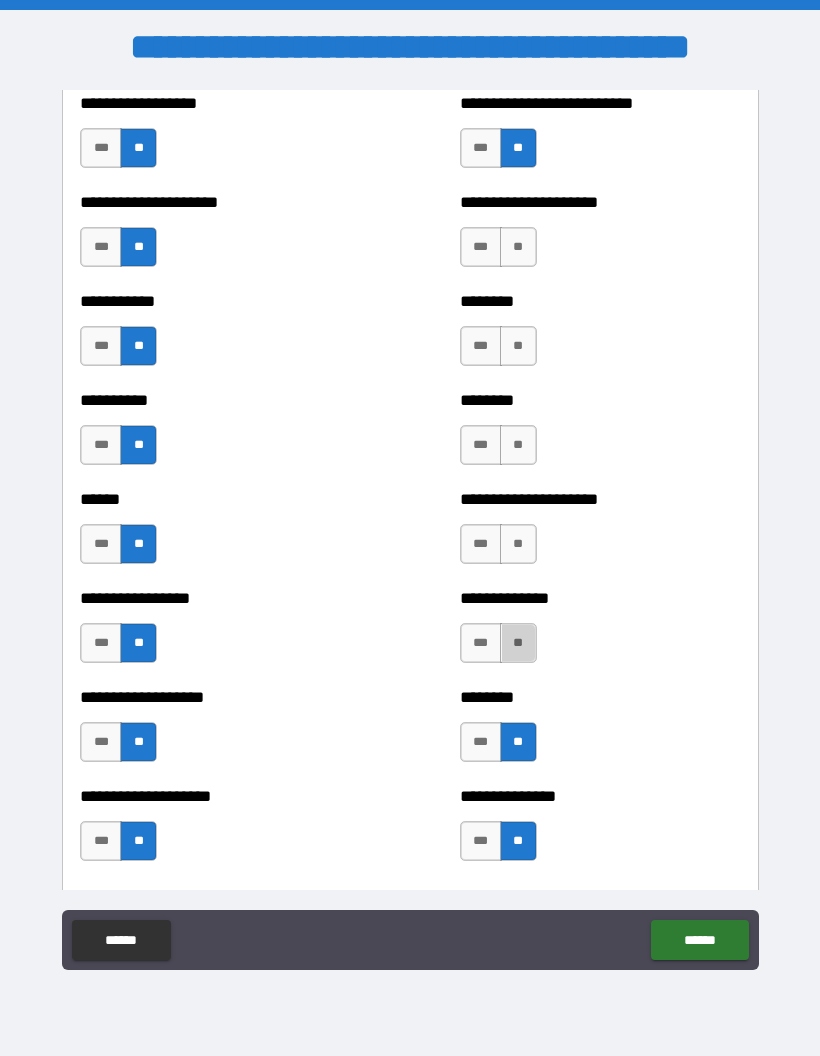 click on "**" at bounding box center (518, 643) 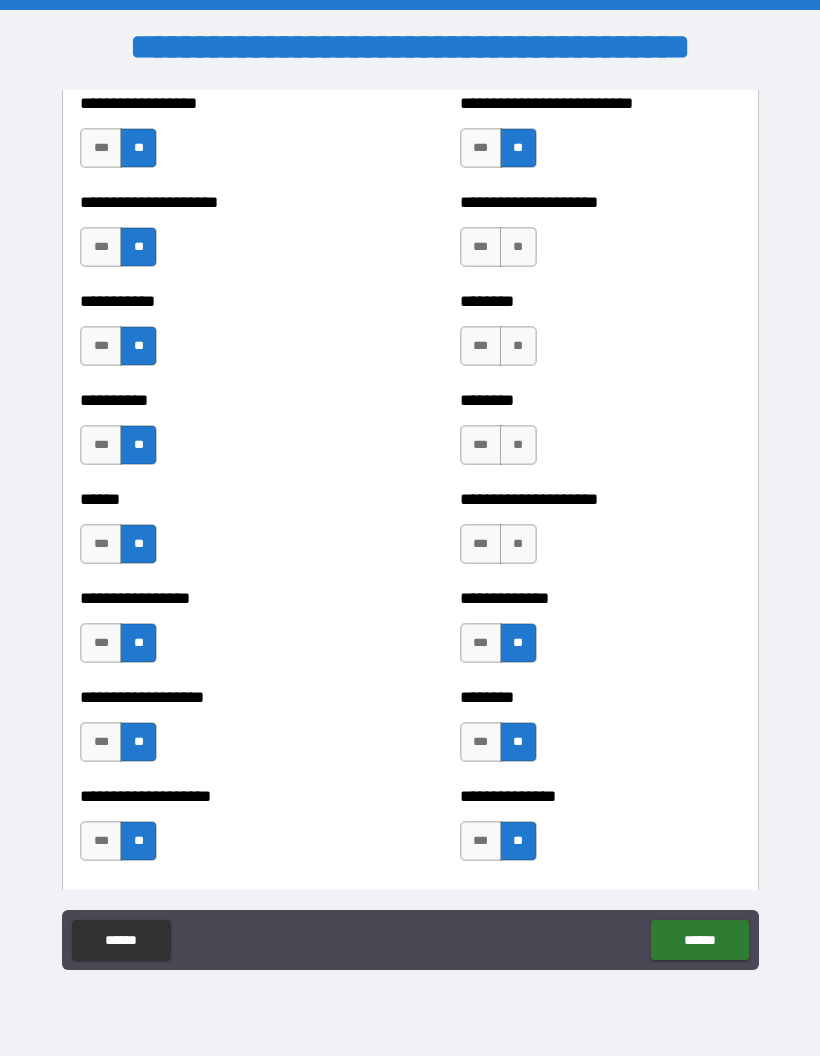 click on "**" at bounding box center [518, 544] 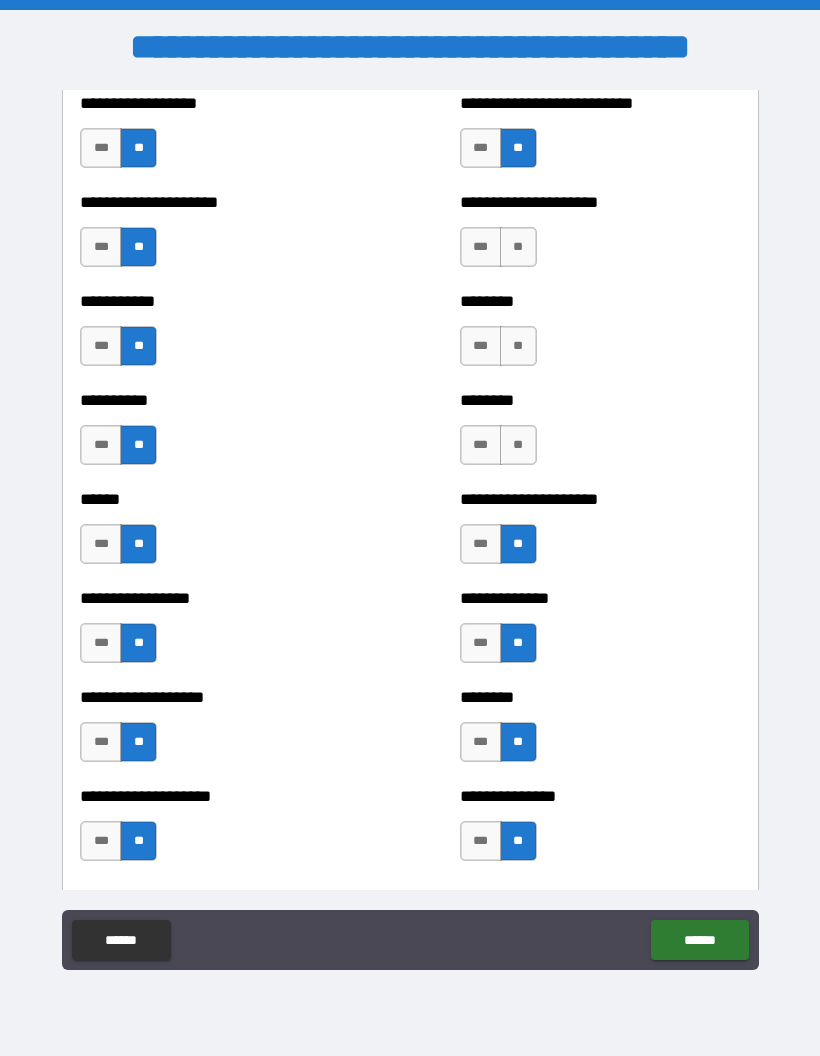 click on "**" at bounding box center (518, 445) 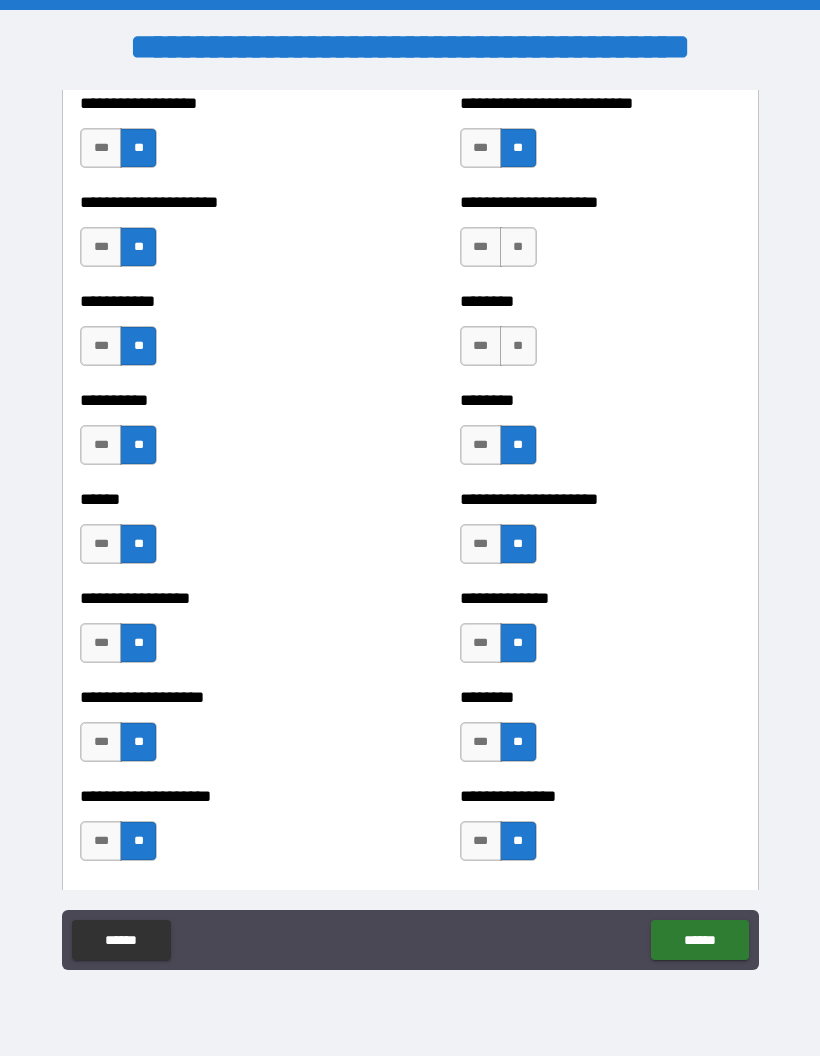 click on "**" at bounding box center (518, 346) 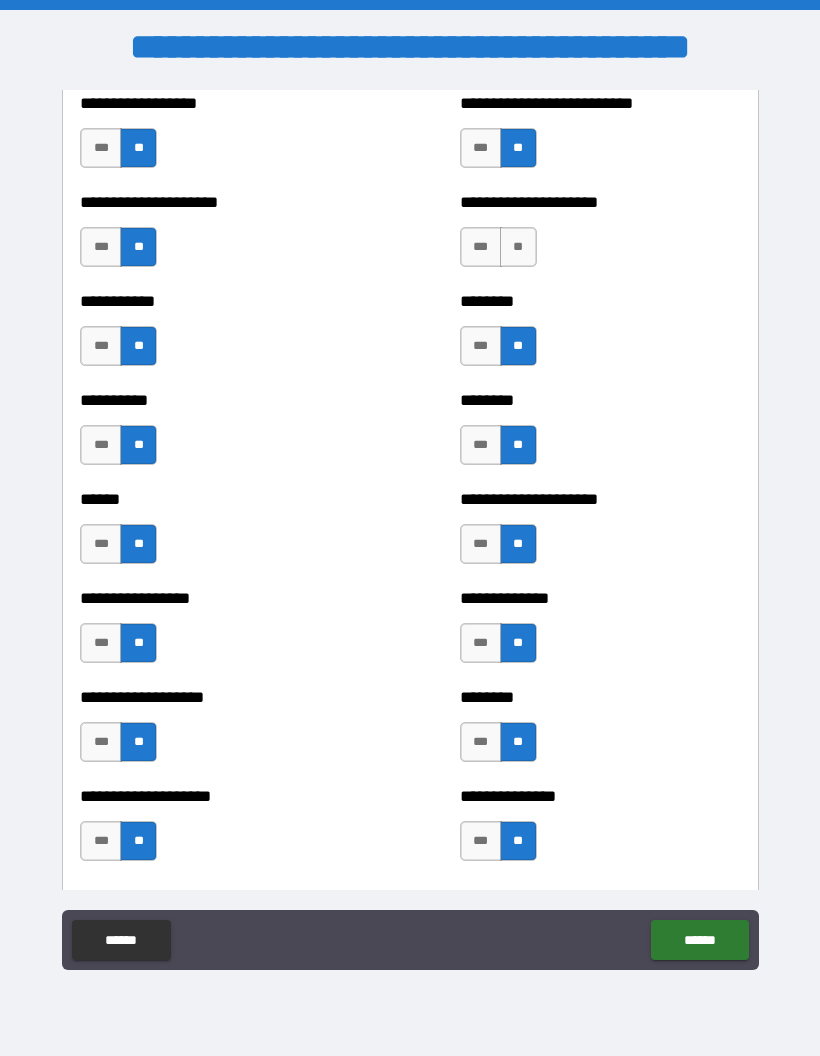 click on "**" at bounding box center [518, 247] 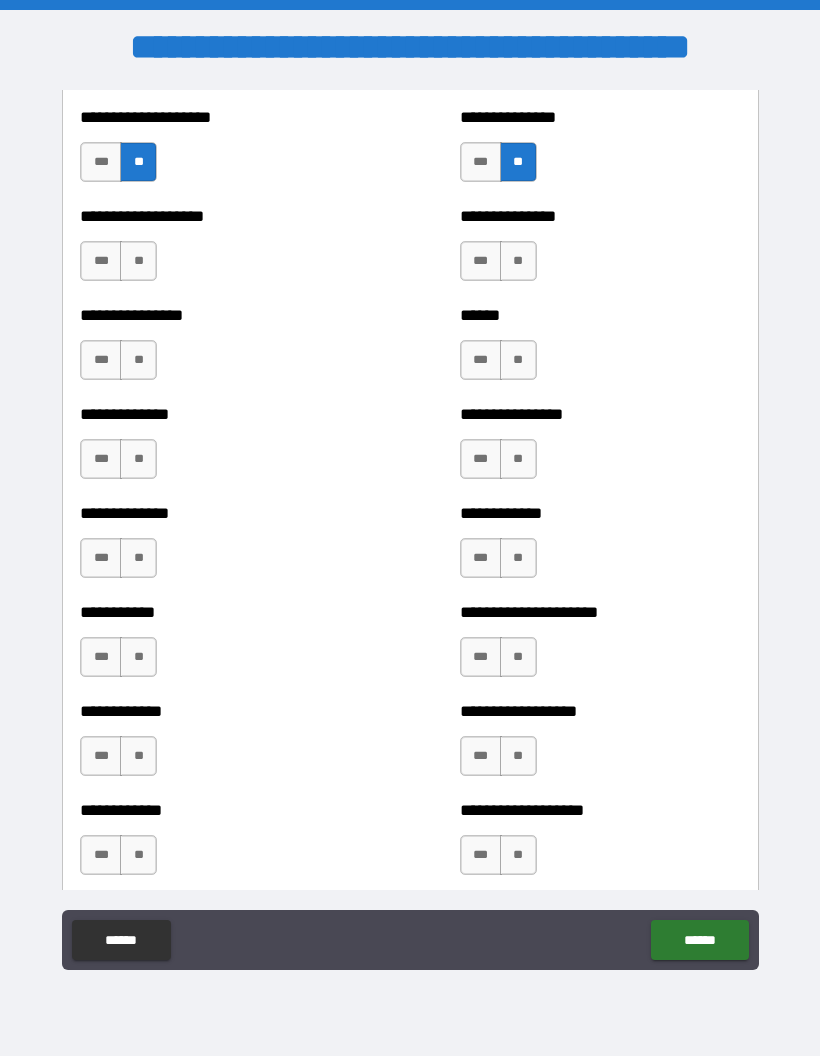 scroll, scrollTop: 3916, scrollLeft: 0, axis: vertical 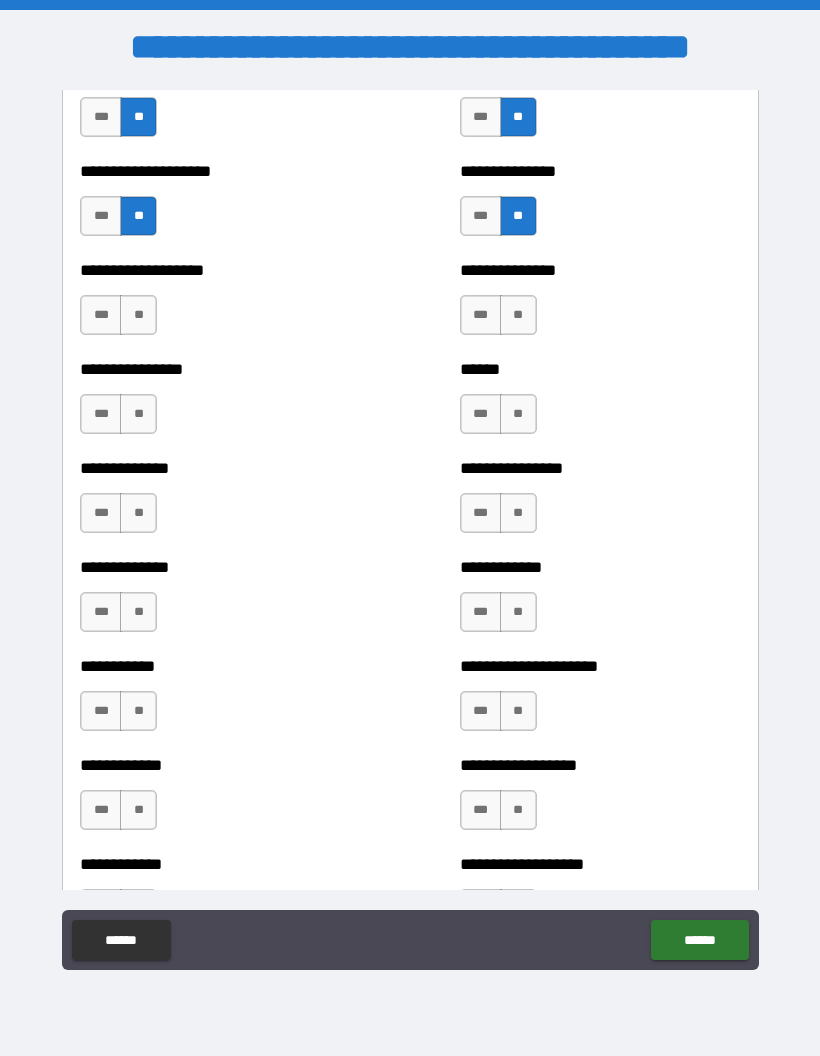 click on "**" at bounding box center (138, 315) 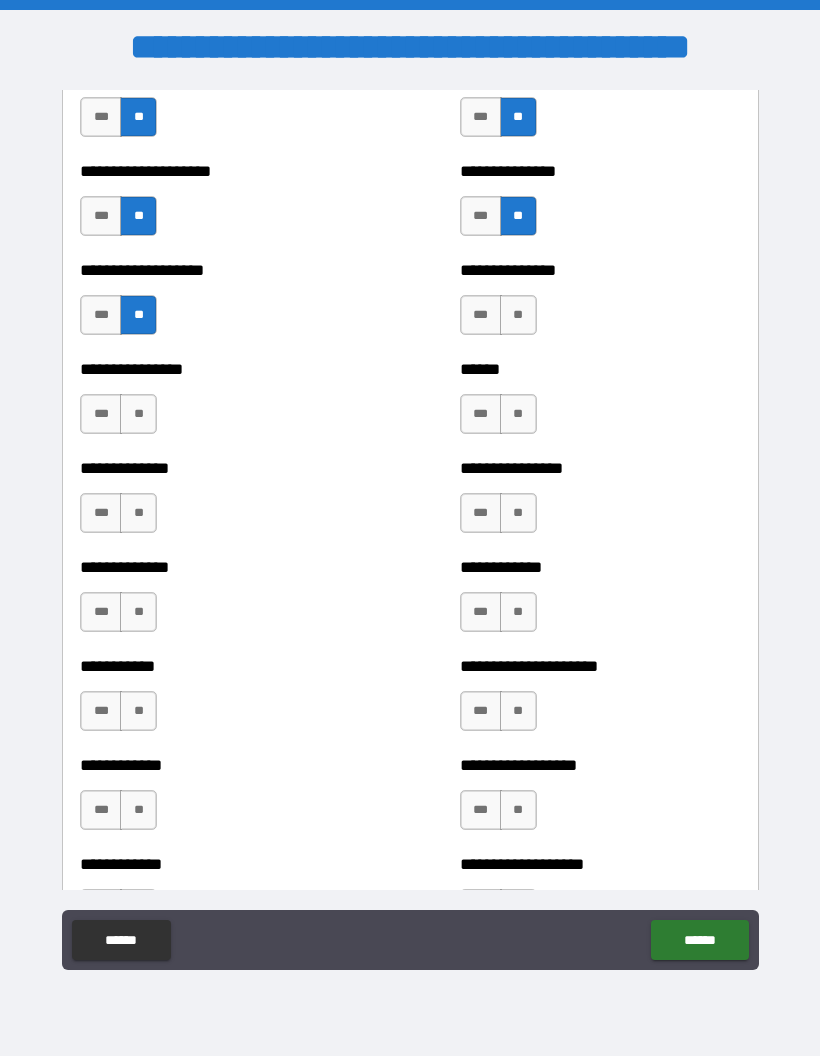 click on "**" at bounding box center [138, 414] 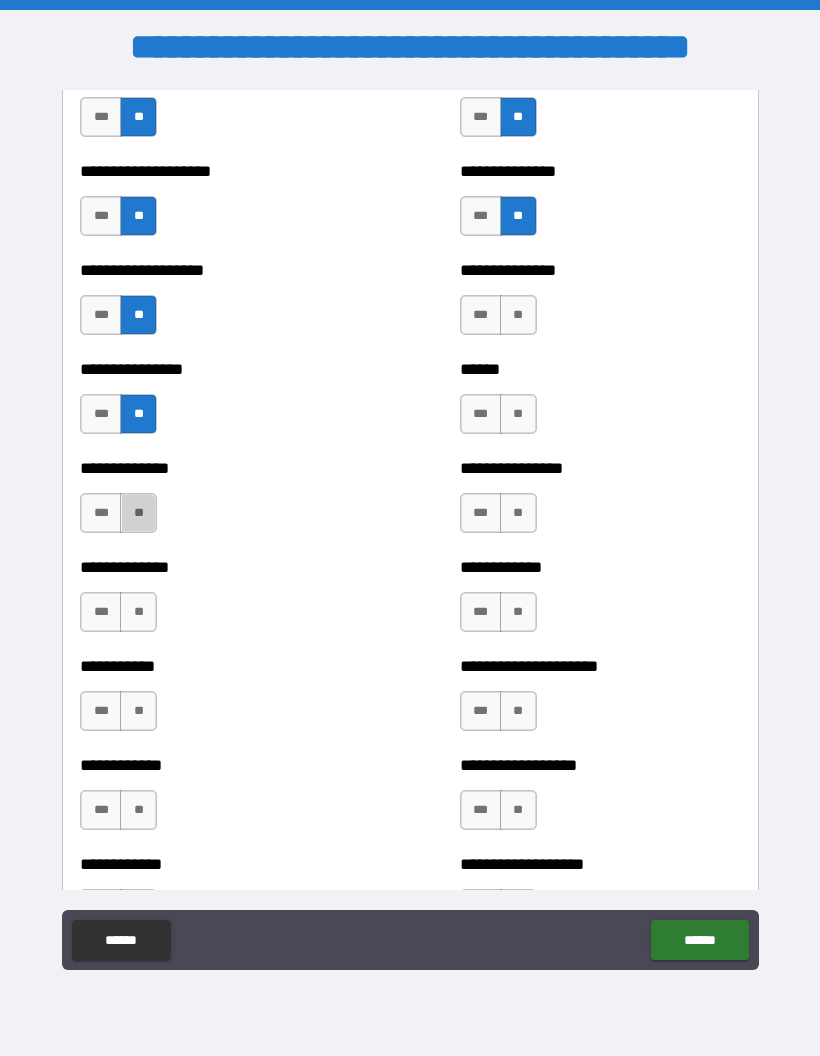 click on "**" at bounding box center [138, 513] 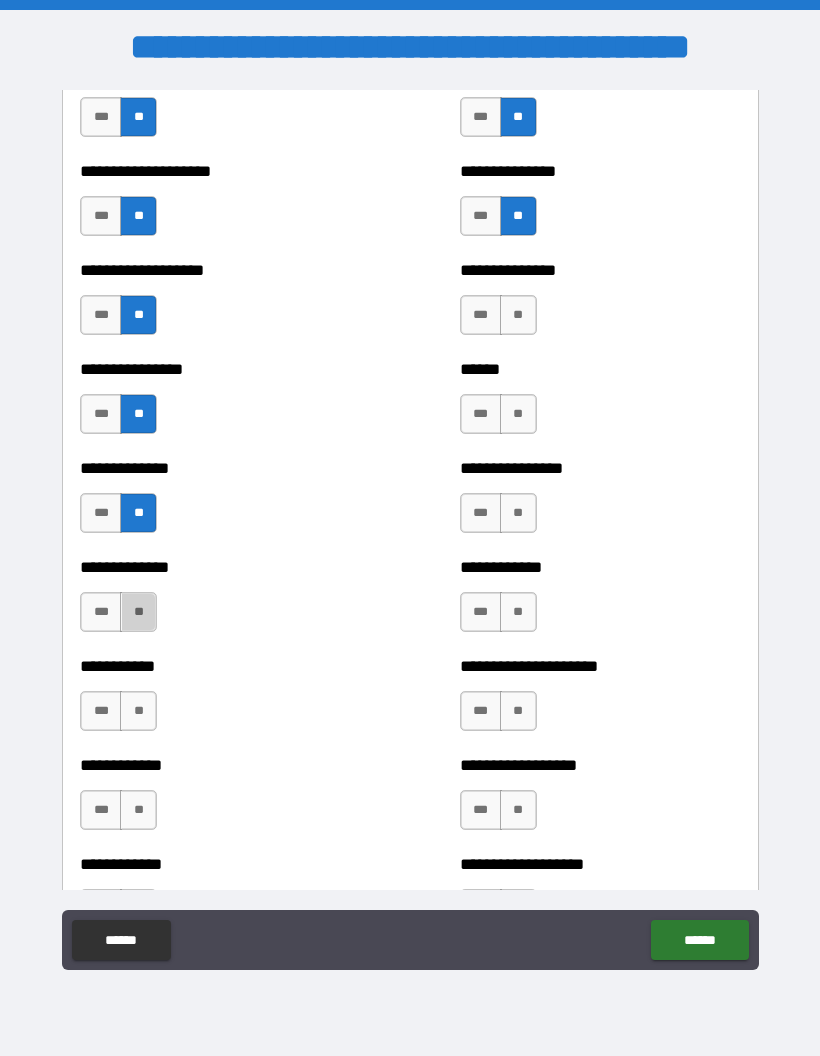 click on "**" at bounding box center (138, 612) 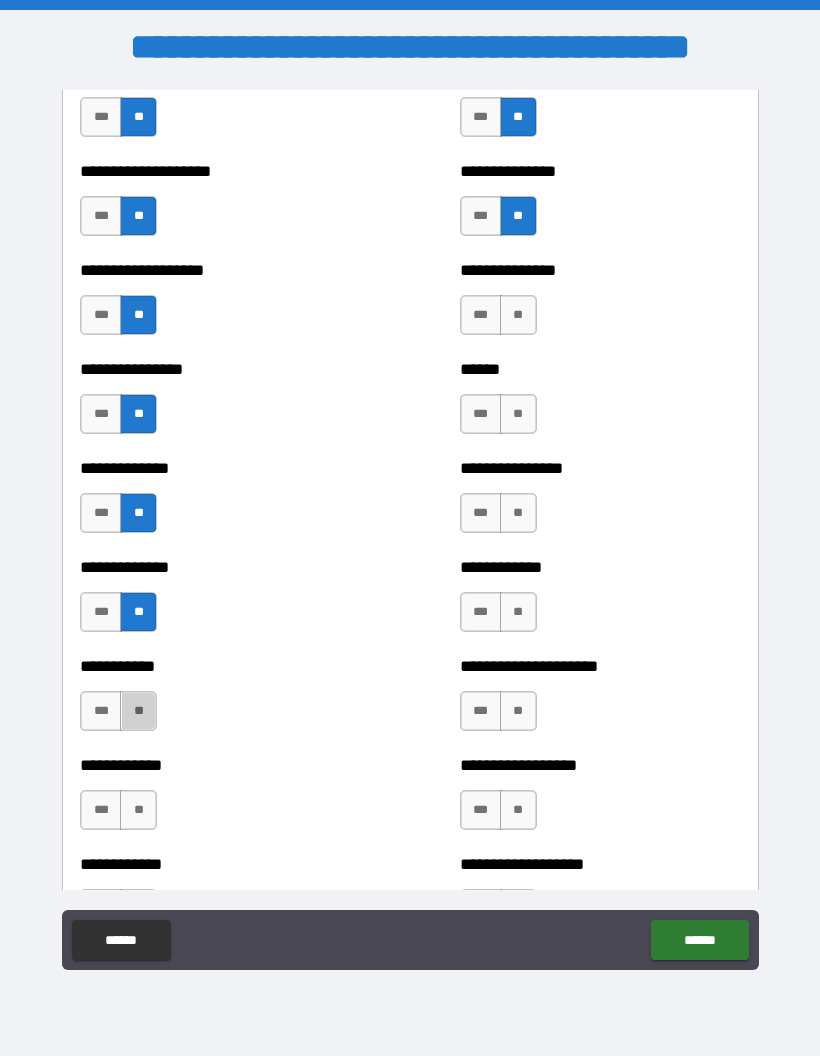 click on "**" at bounding box center (138, 711) 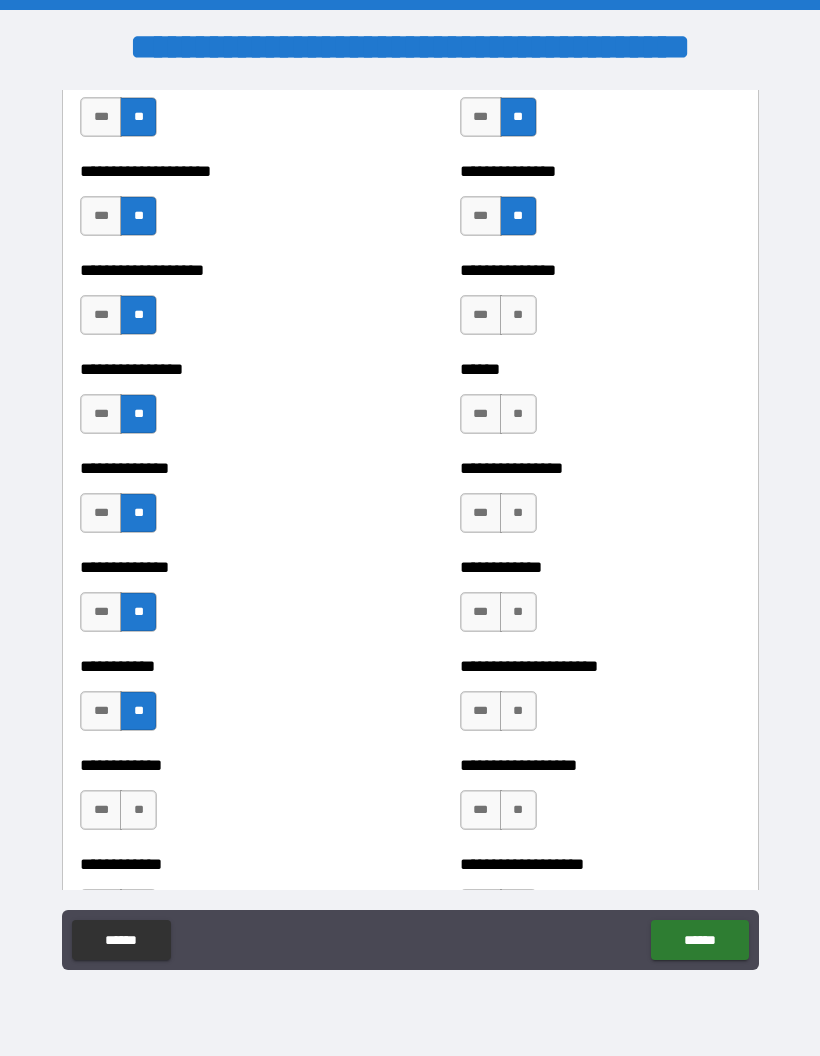 click on "**" at bounding box center [138, 810] 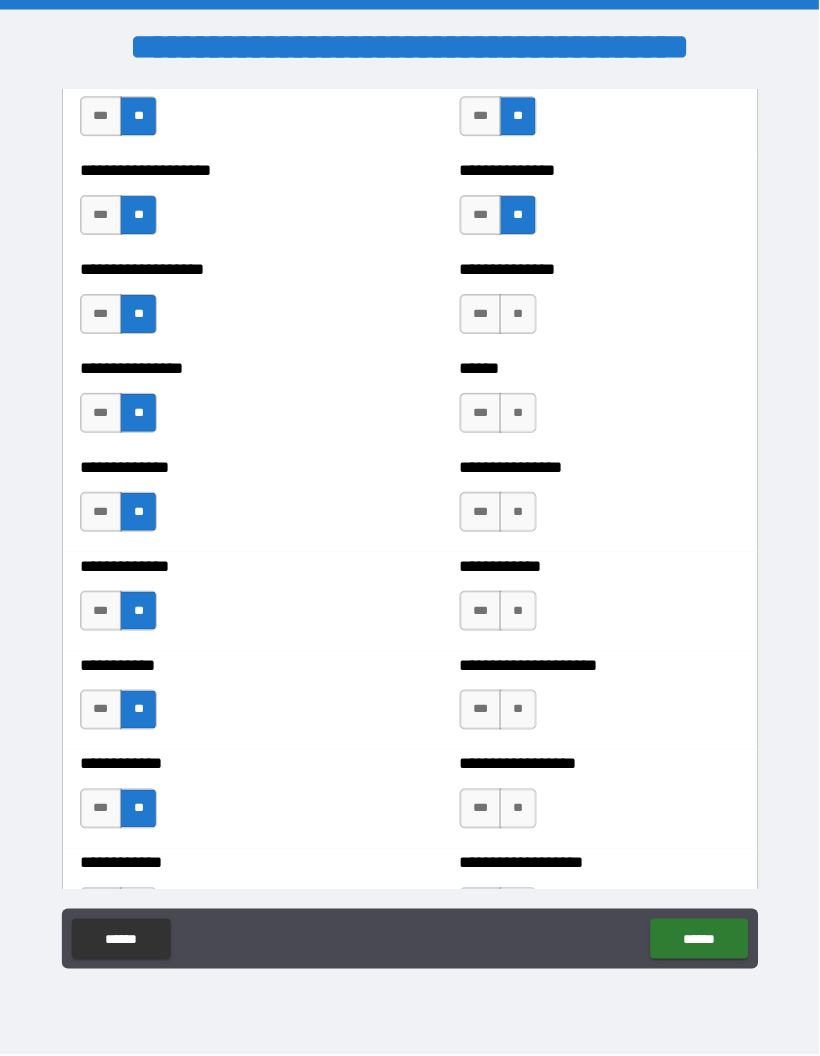 scroll, scrollTop: 0, scrollLeft: 0, axis: both 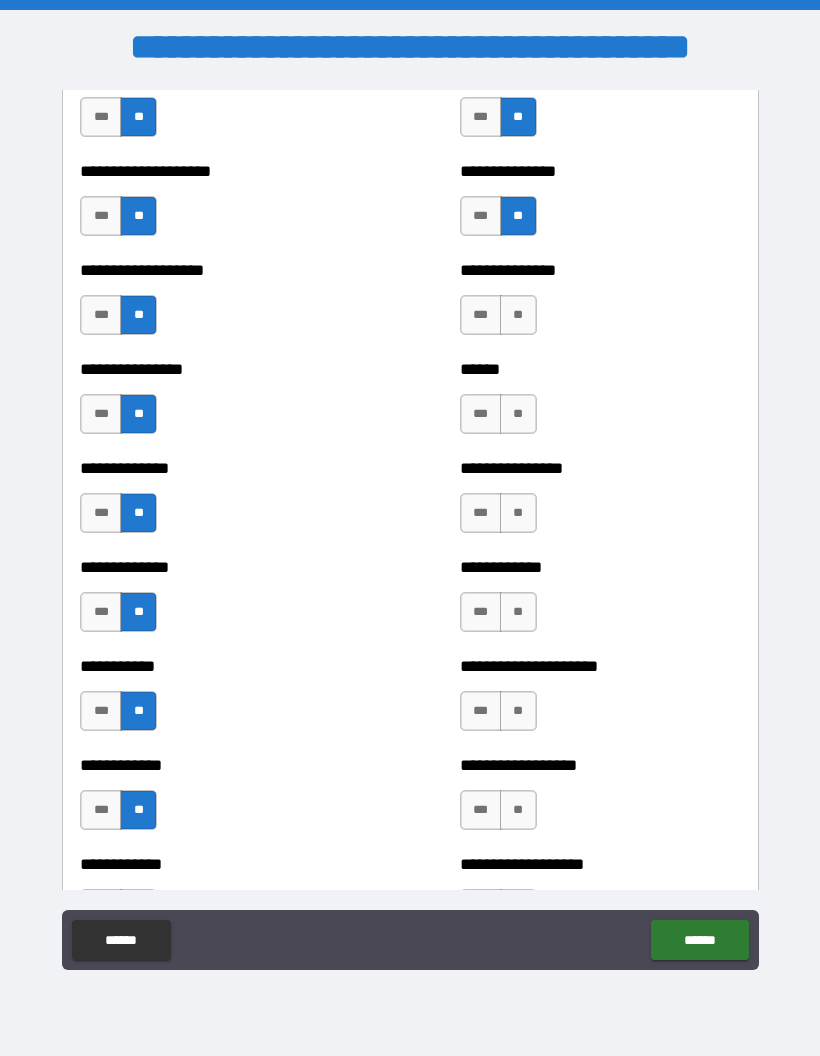 click on "**" at bounding box center (518, 810) 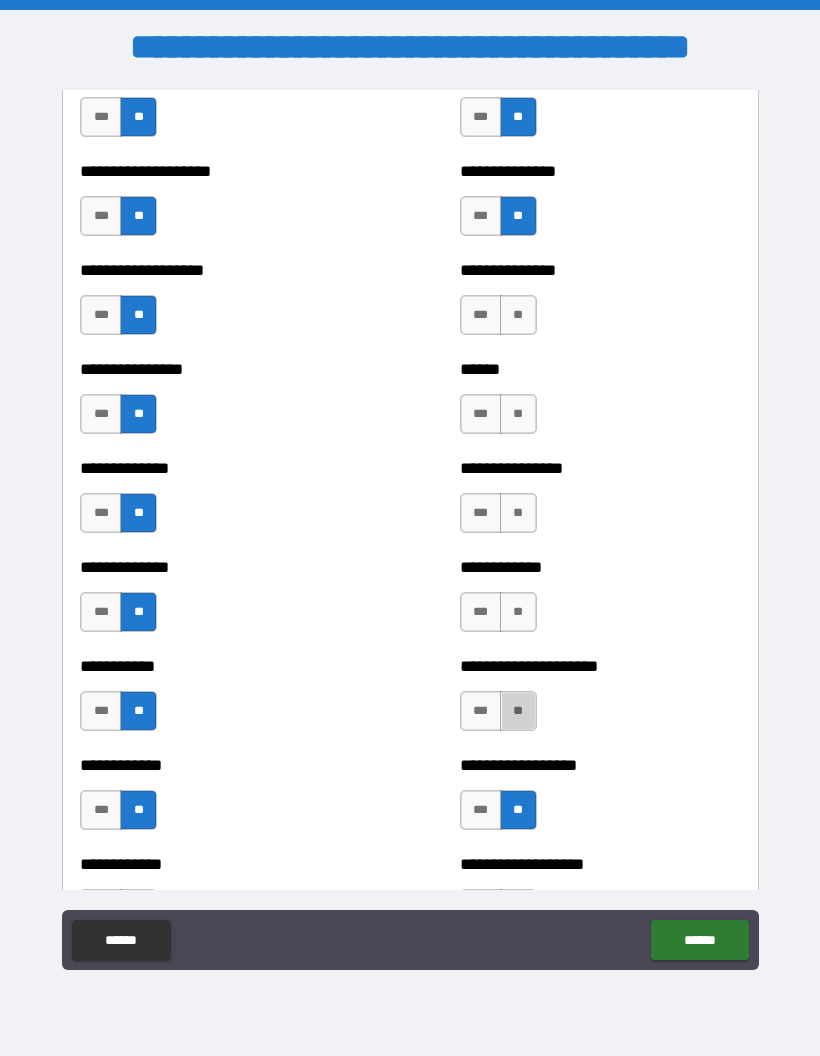 click on "**" at bounding box center [518, 711] 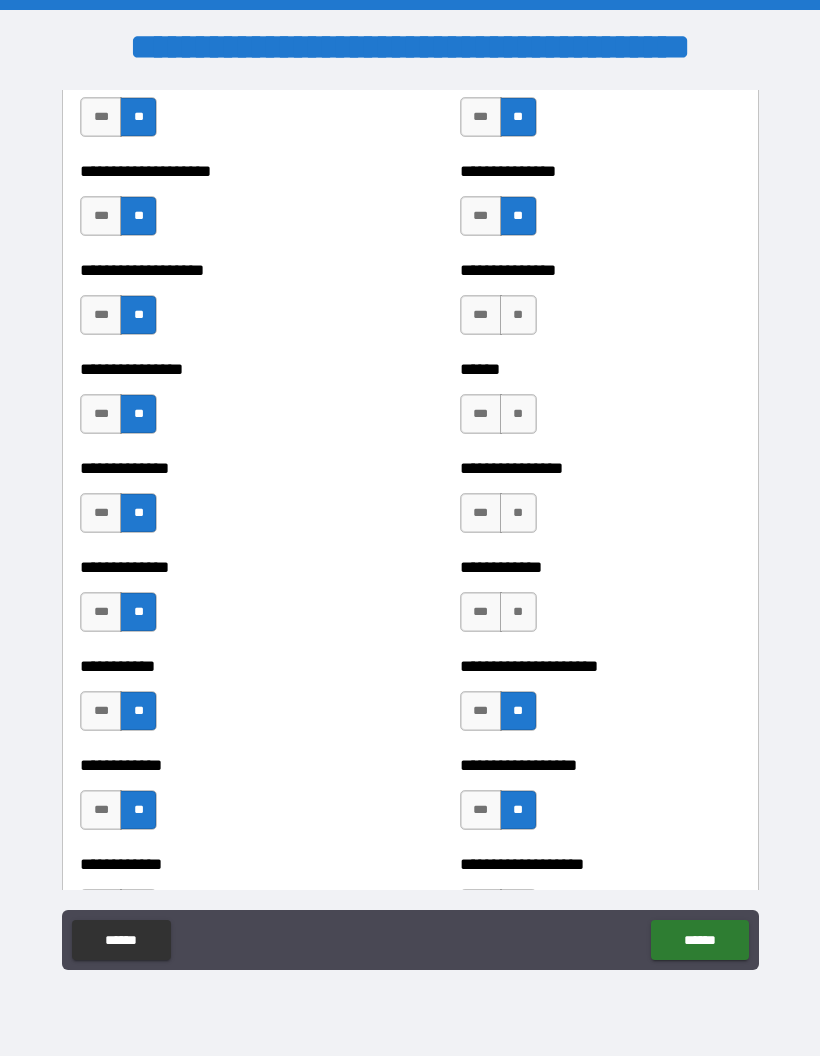 click on "**" at bounding box center (518, 612) 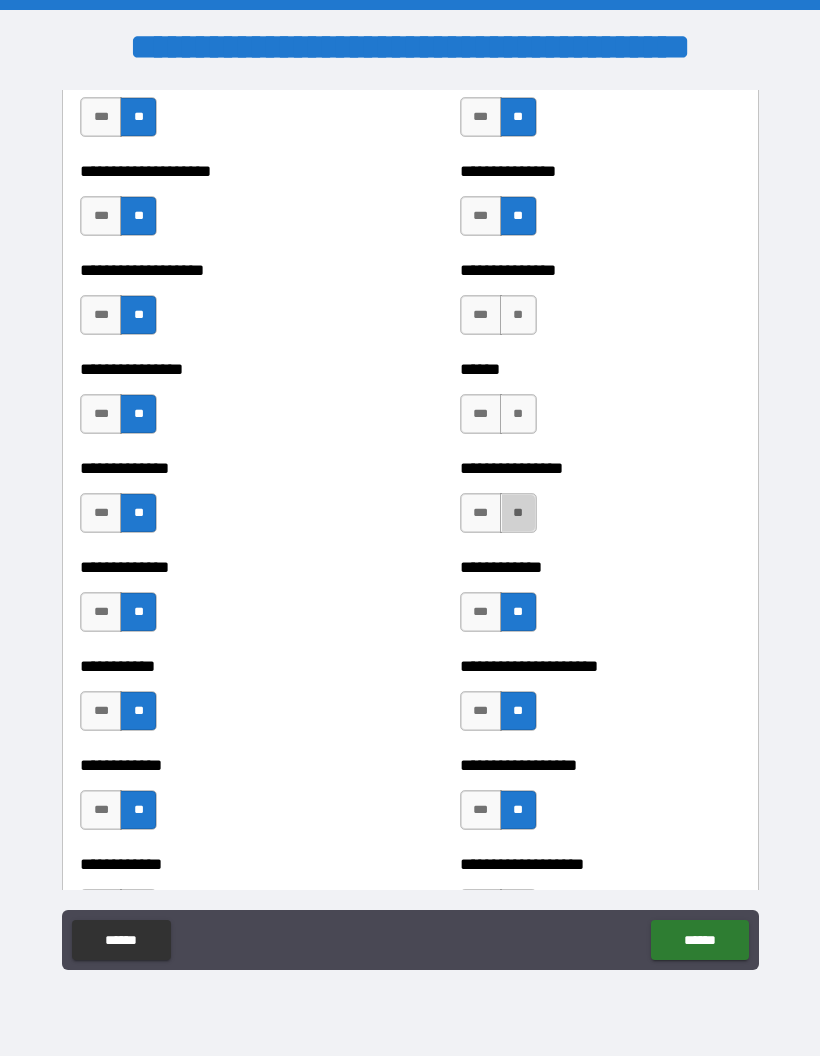 click on "**" at bounding box center [518, 513] 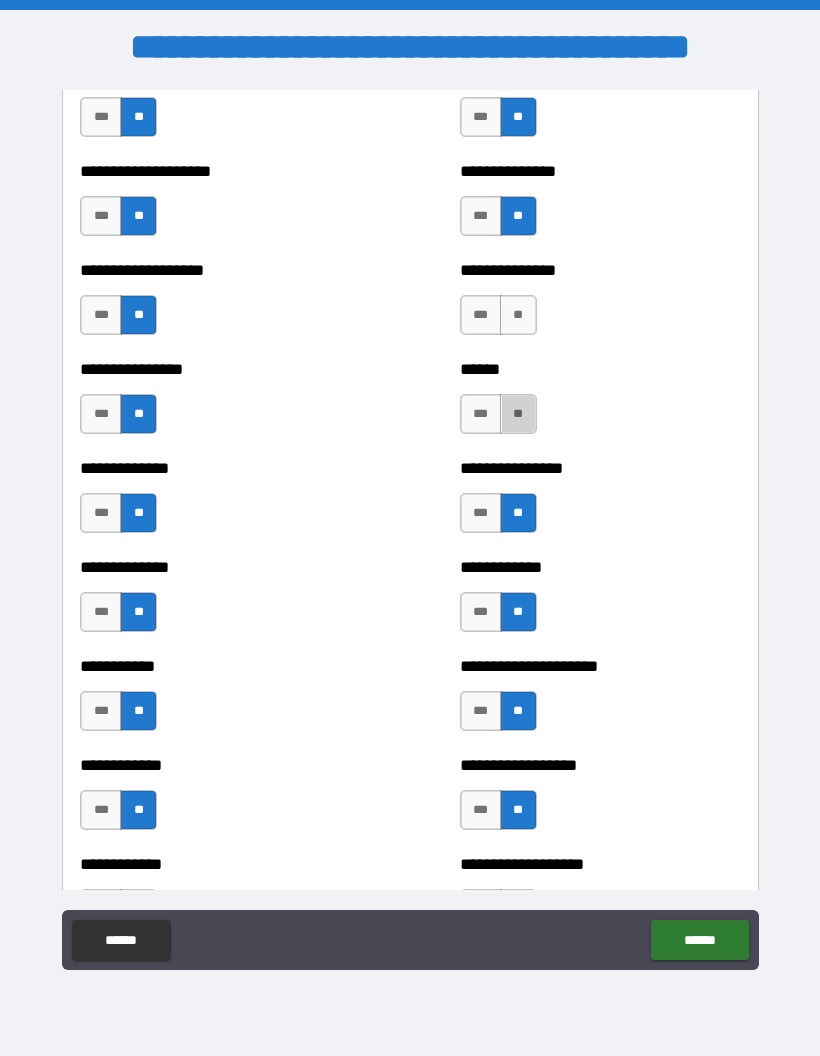 click on "**" at bounding box center (518, 414) 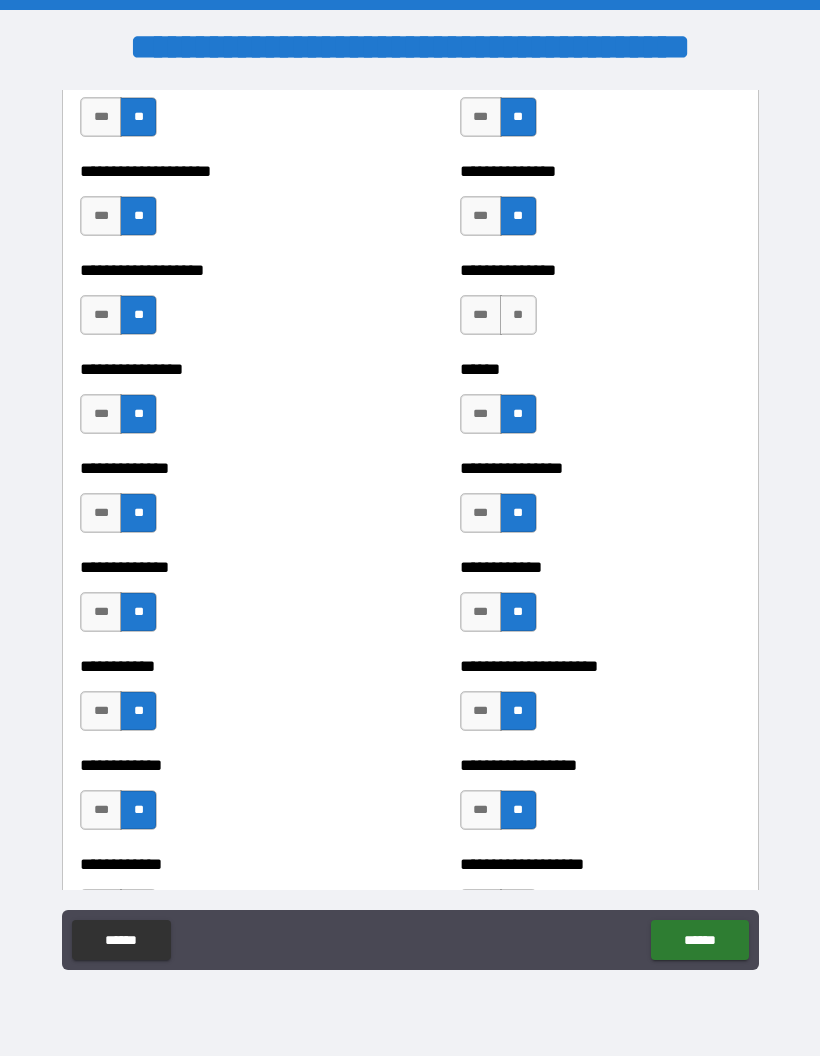 click on "**" at bounding box center [518, 315] 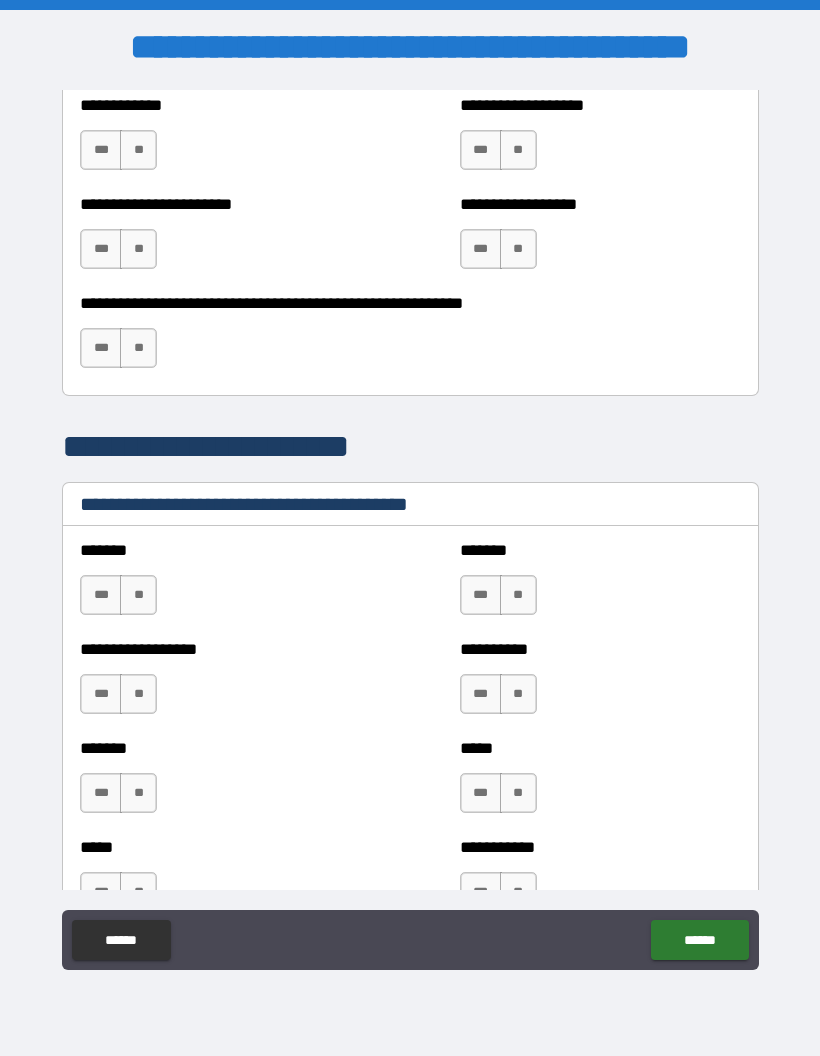 scroll, scrollTop: 4677, scrollLeft: 0, axis: vertical 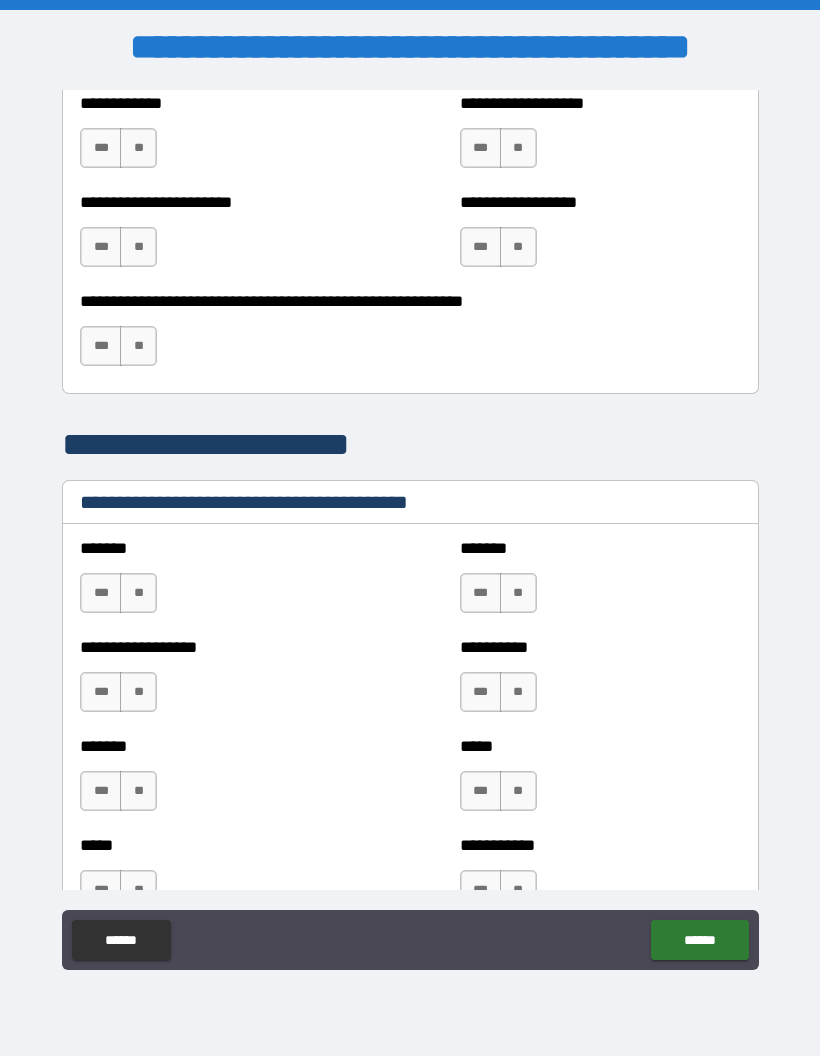 click on "**" at bounding box center (138, 148) 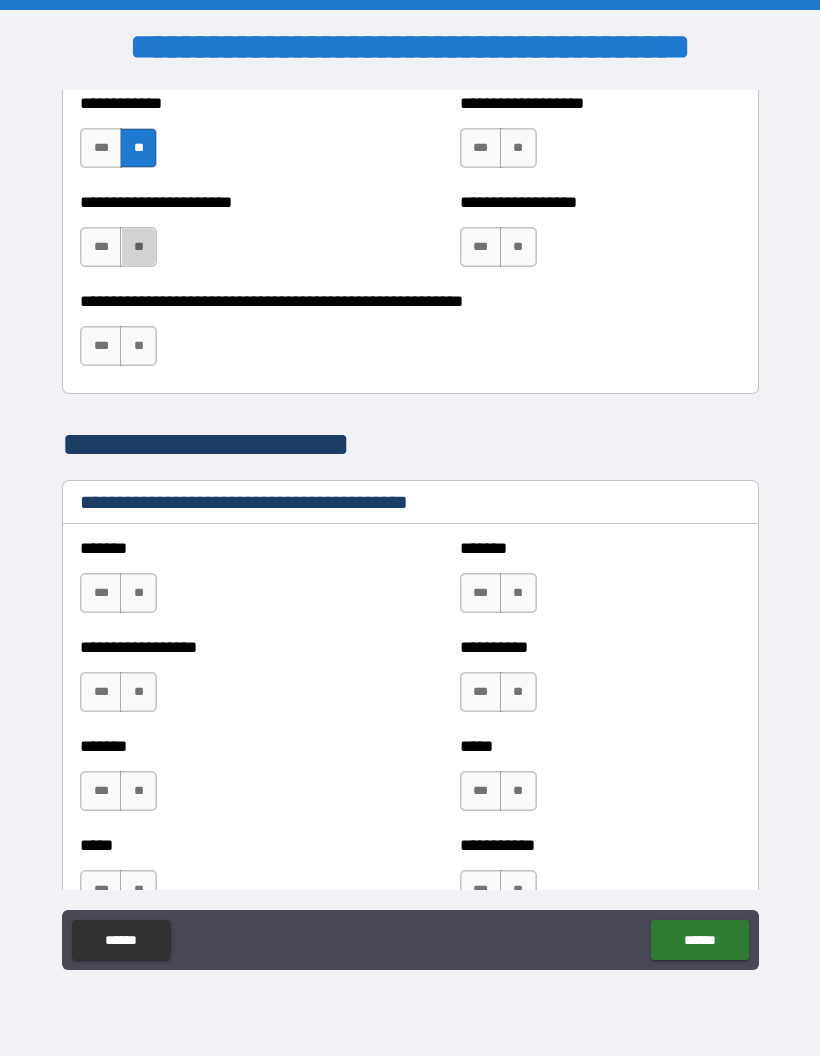 click on "**" at bounding box center (138, 247) 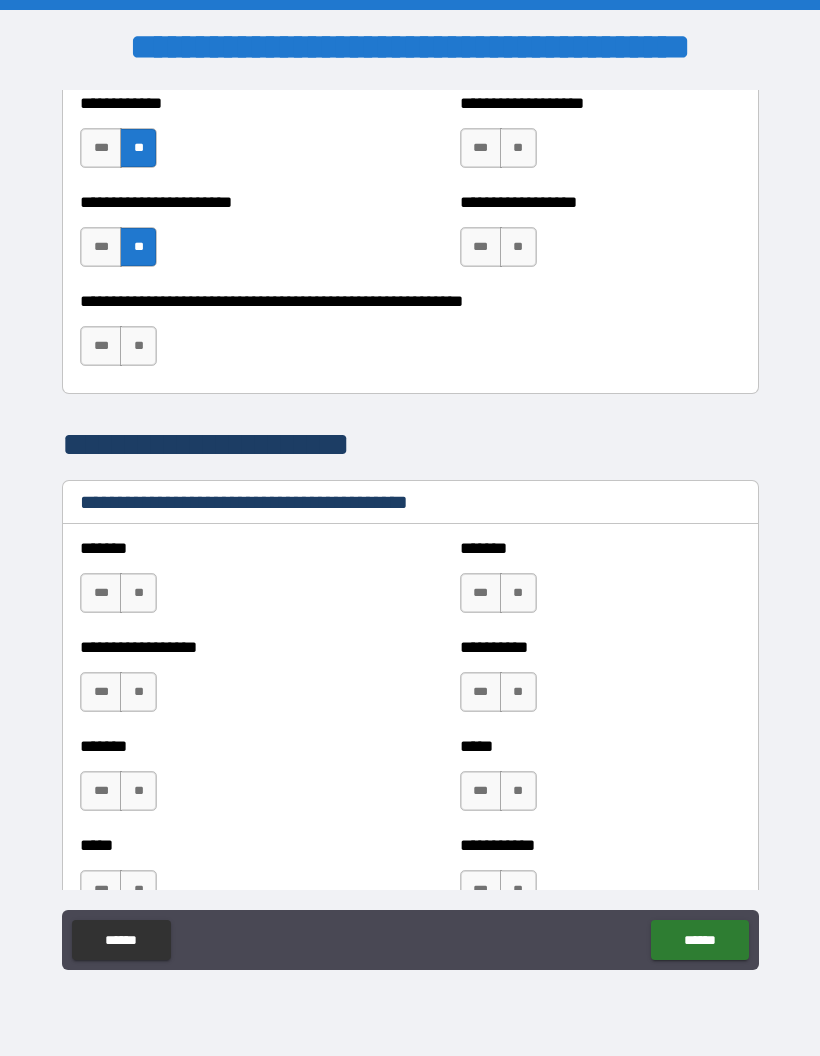 click on "**" at bounding box center (138, 346) 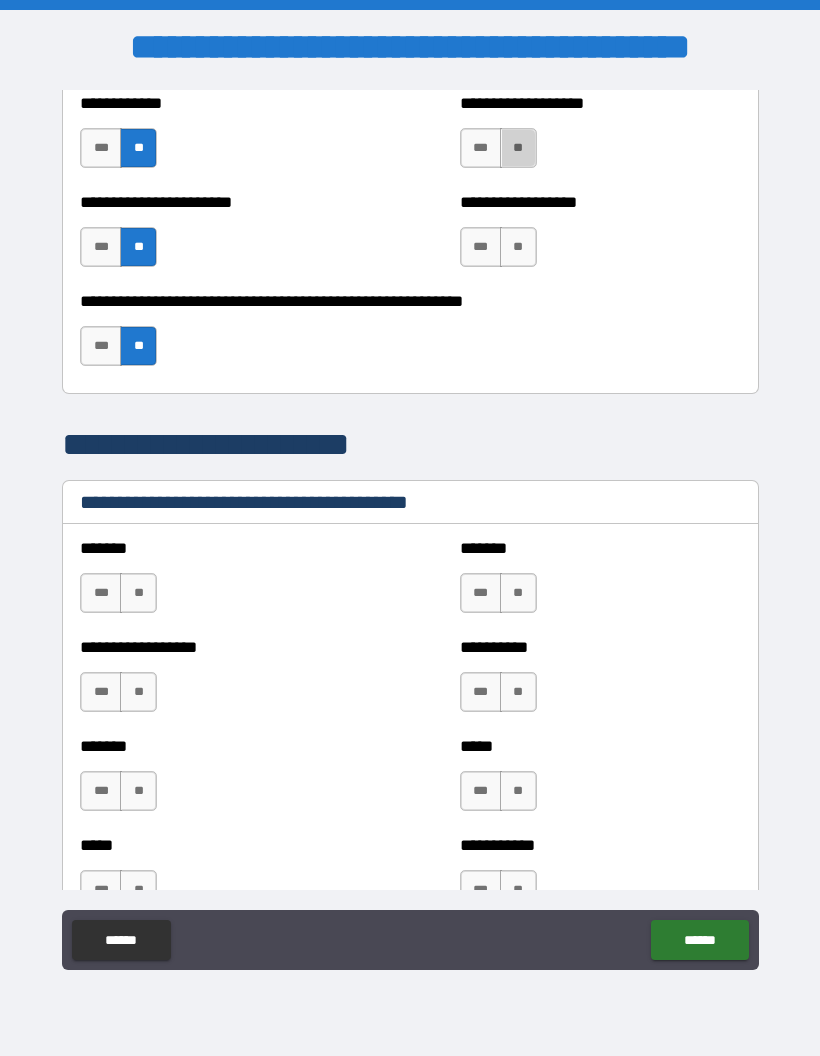 click on "**" at bounding box center [518, 148] 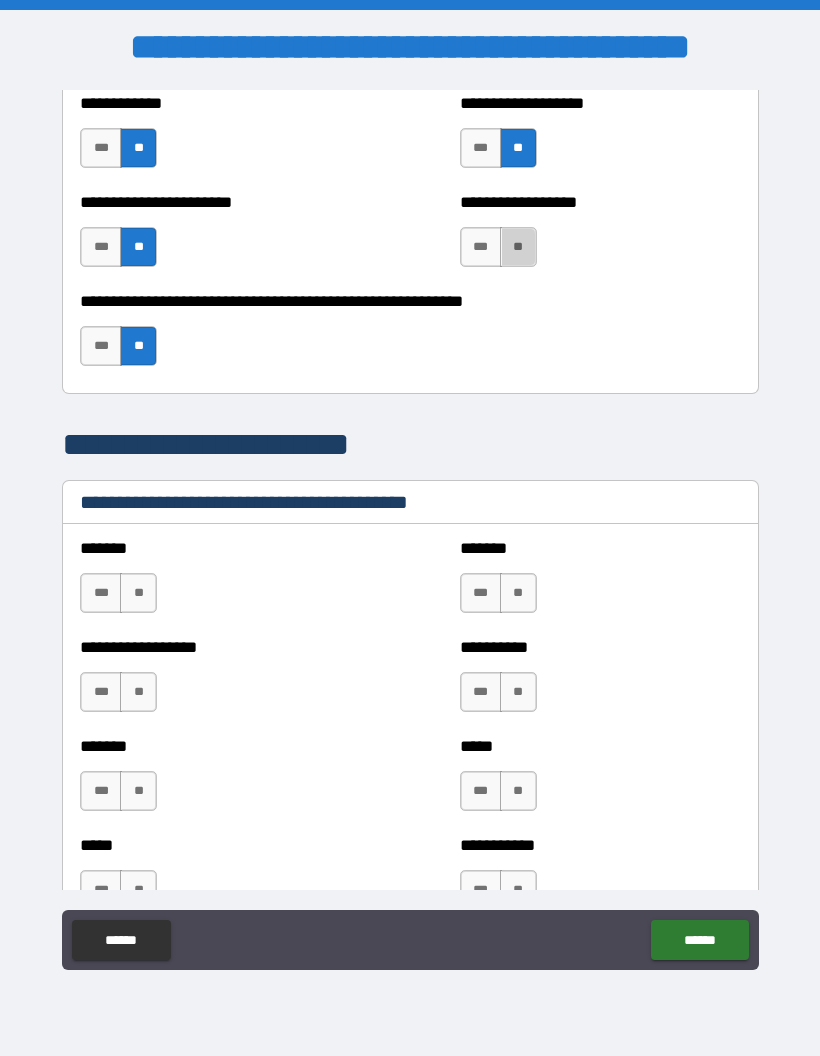 click on "**" at bounding box center [518, 247] 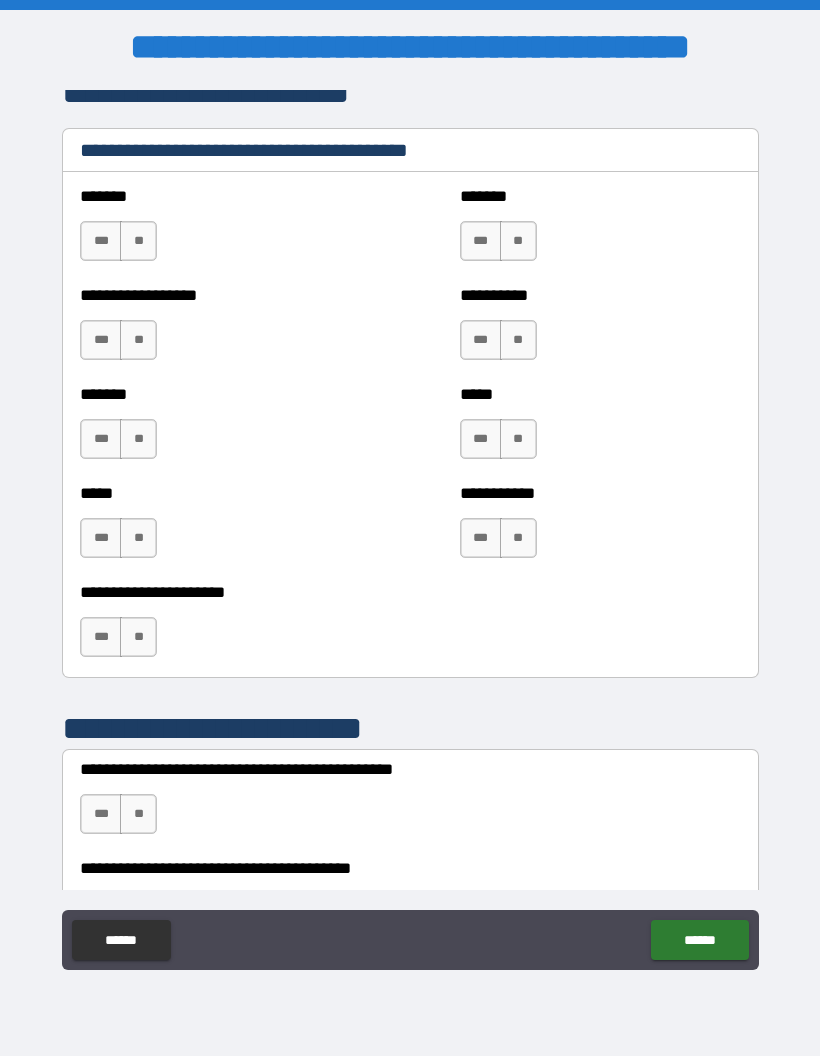 scroll, scrollTop: 5046, scrollLeft: 0, axis: vertical 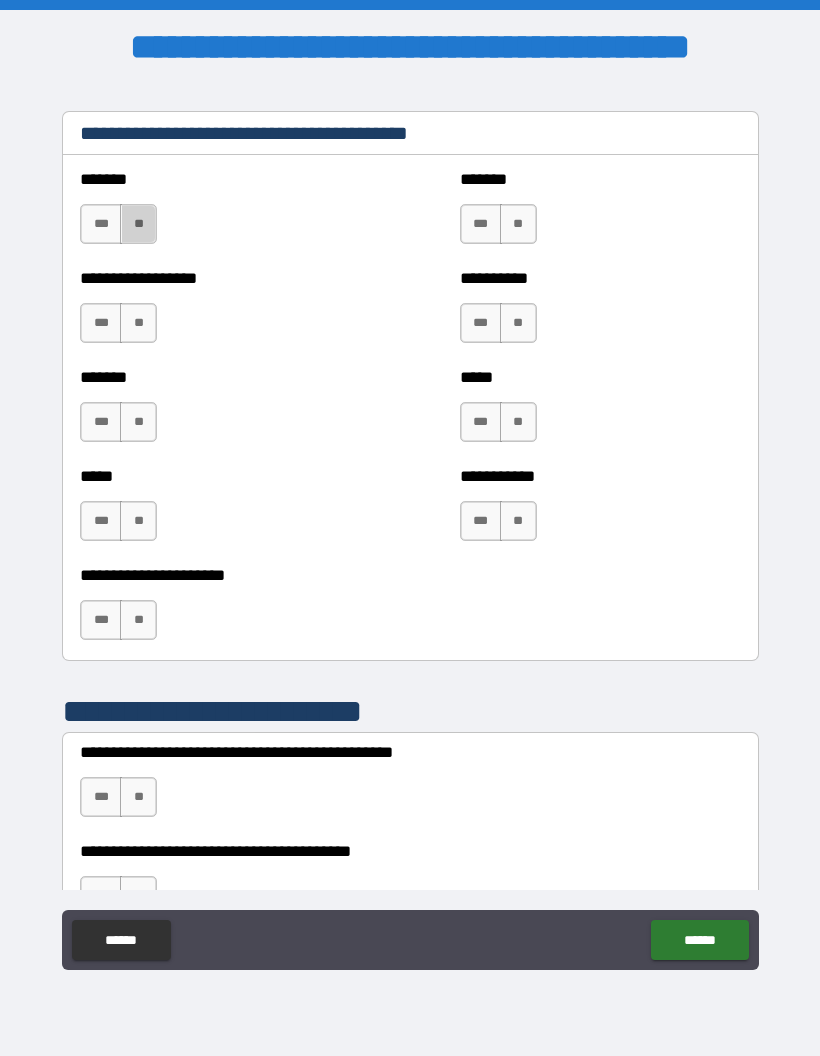 click on "**" at bounding box center [138, 224] 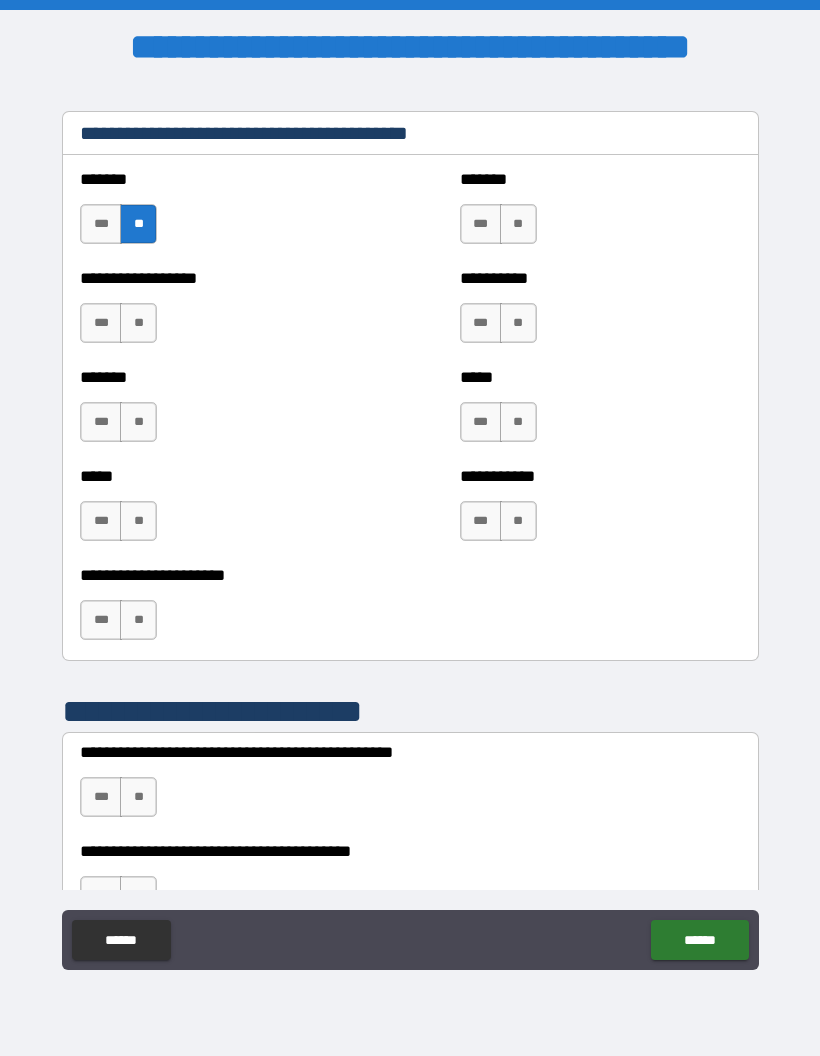 click on "**" at bounding box center (138, 323) 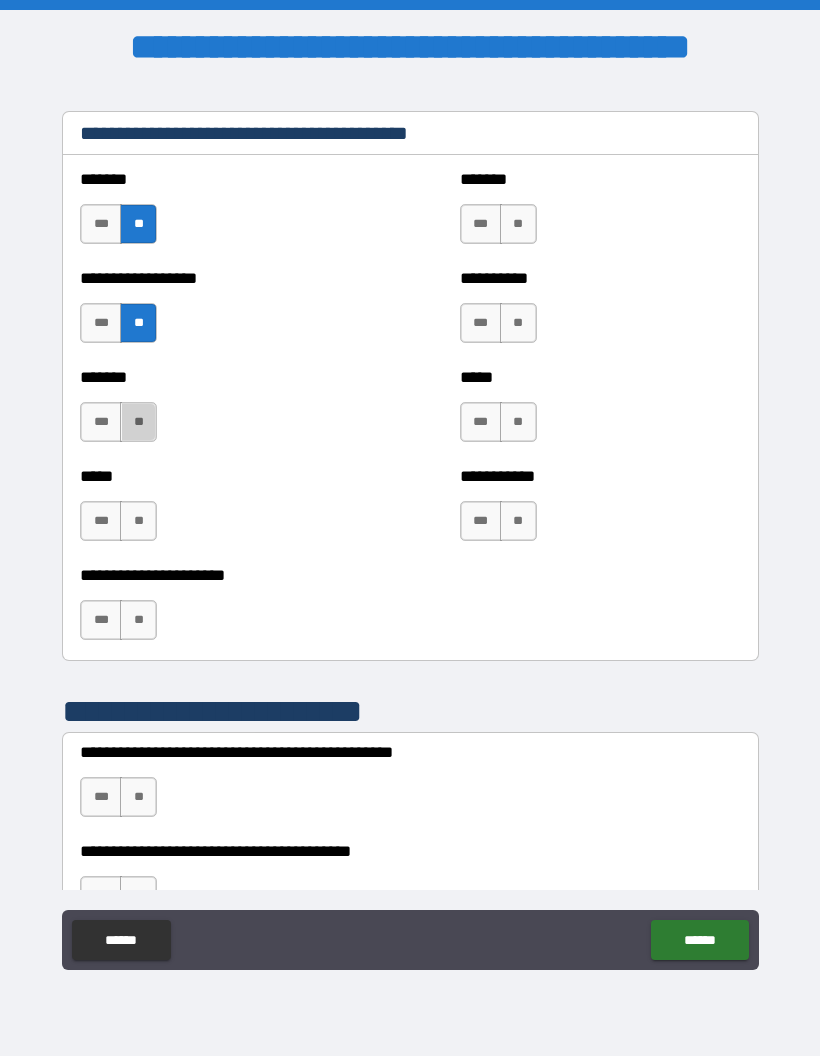 click on "**" at bounding box center [138, 422] 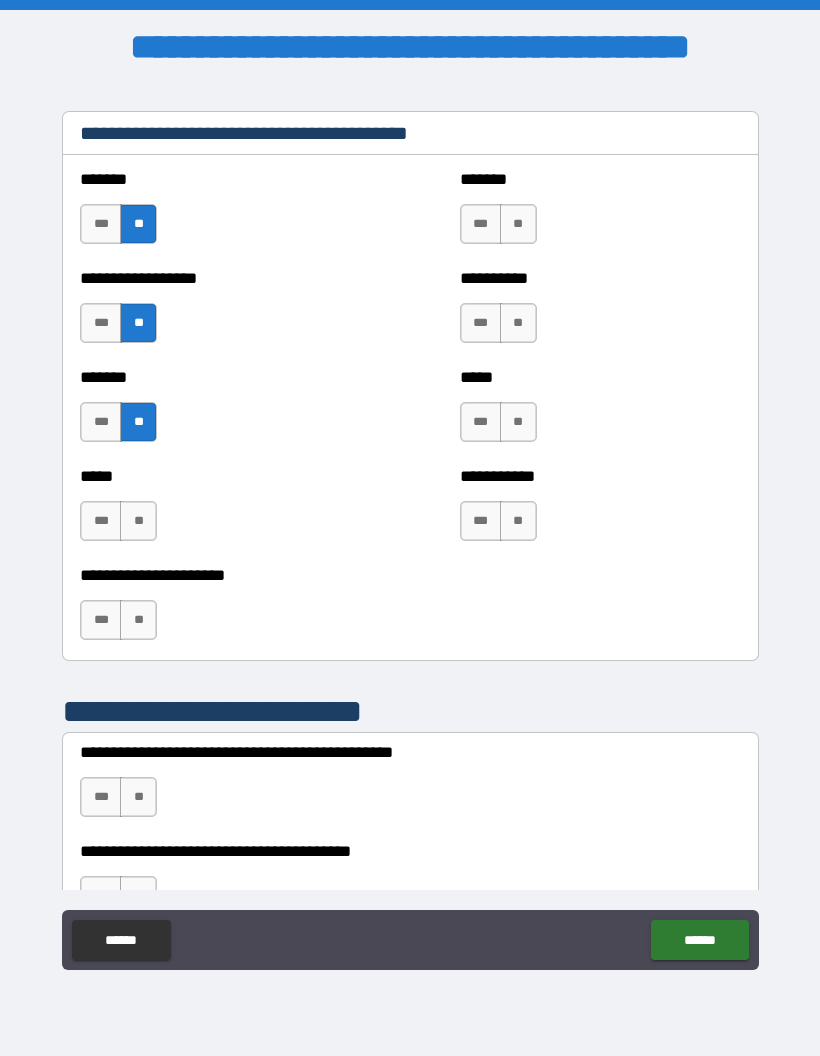 click on "**" at bounding box center [138, 521] 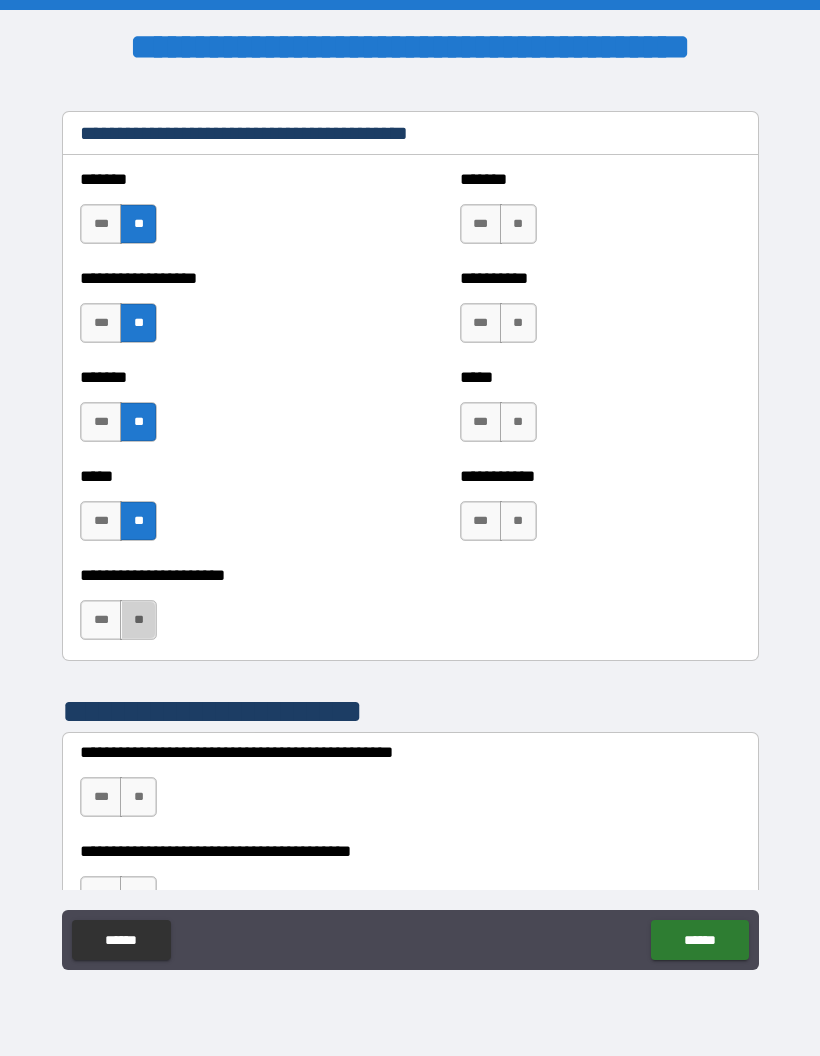 click on "**" at bounding box center [138, 620] 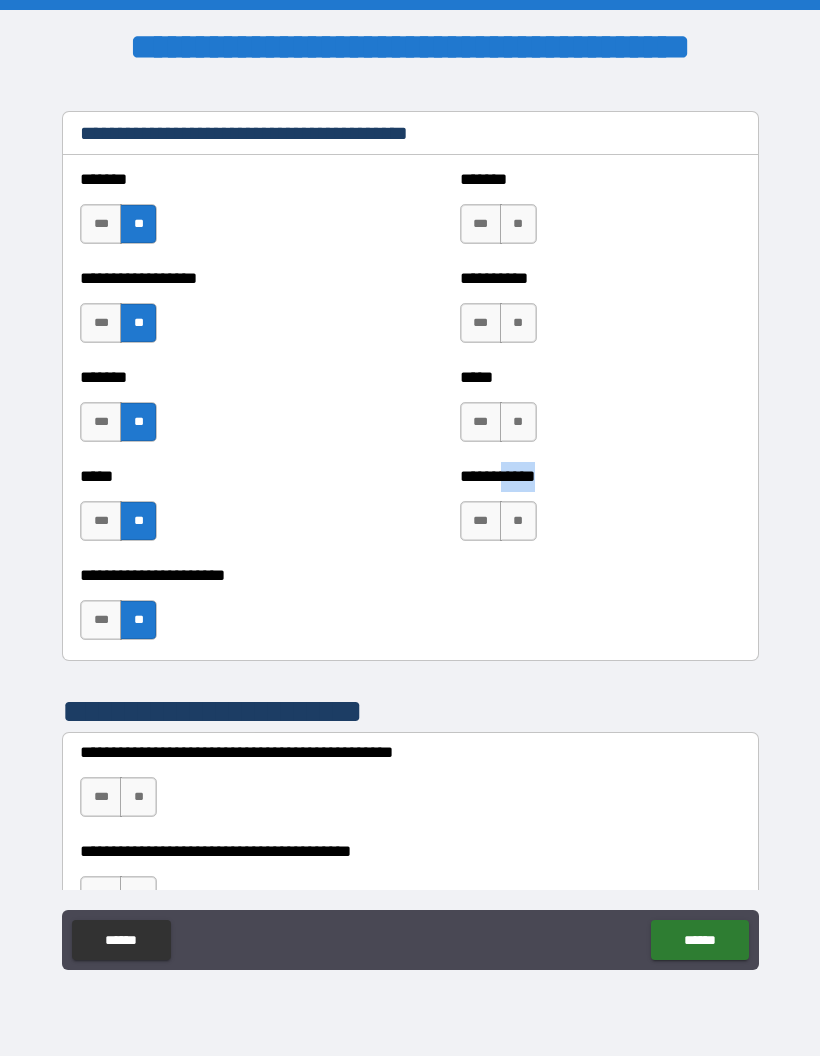 click on "**********" at bounding box center (410, 575) 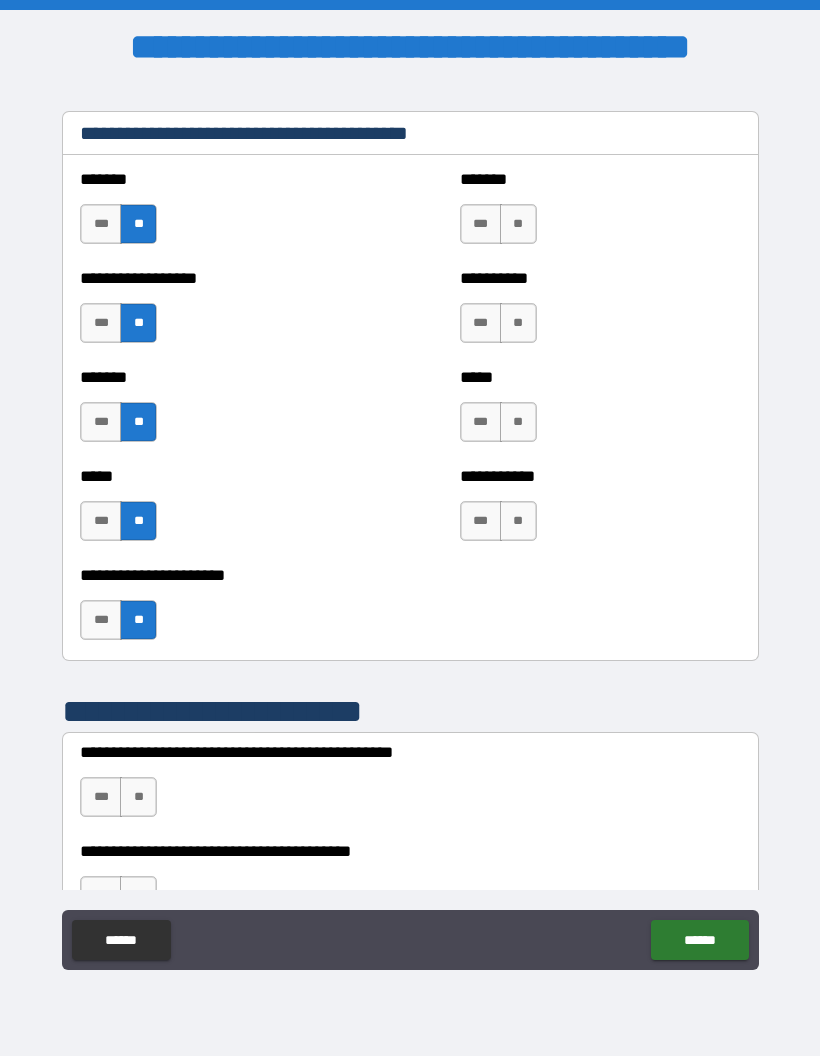 click on "**********" at bounding box center [410, 530] 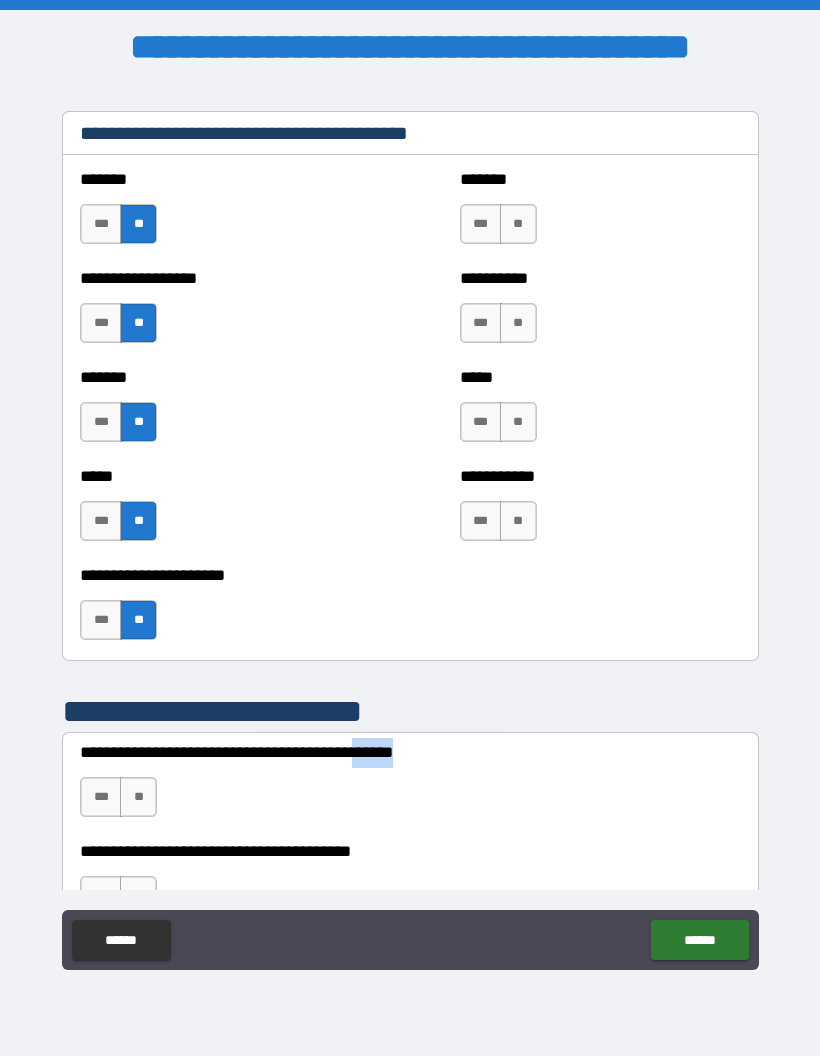 click on "***** *** **" at bounding box center (600, 412) 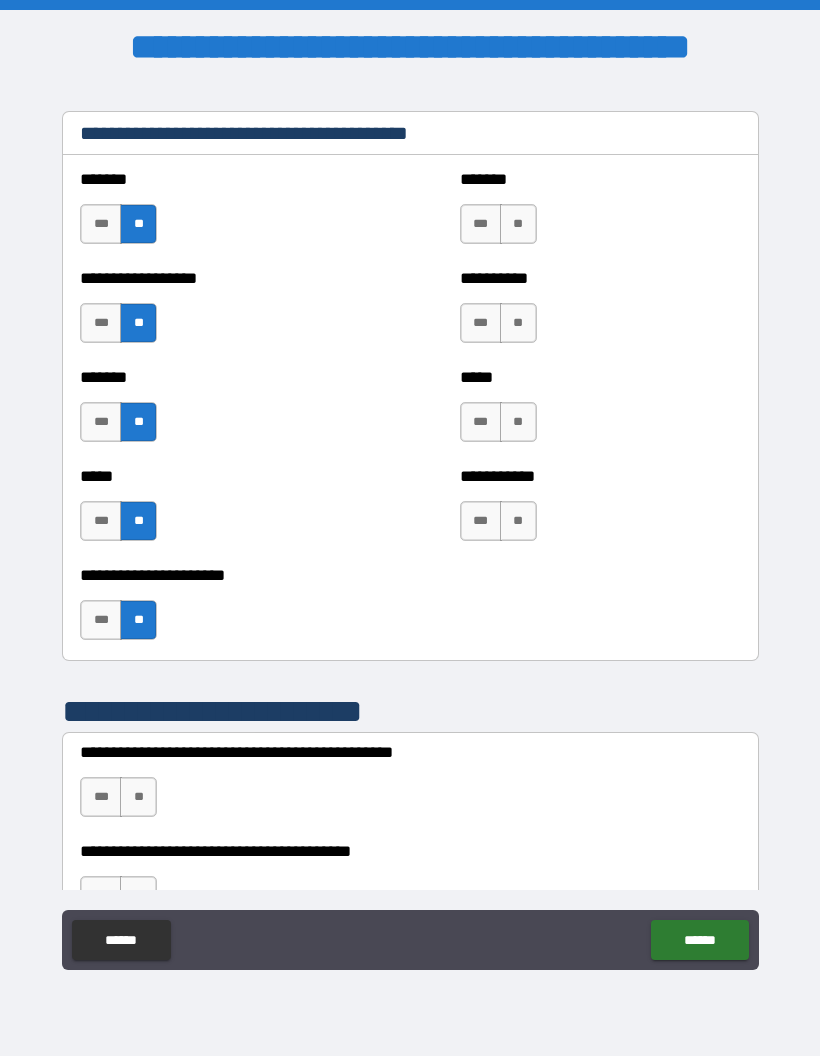 click on "******* *** **" at bounding box center [220, 412] 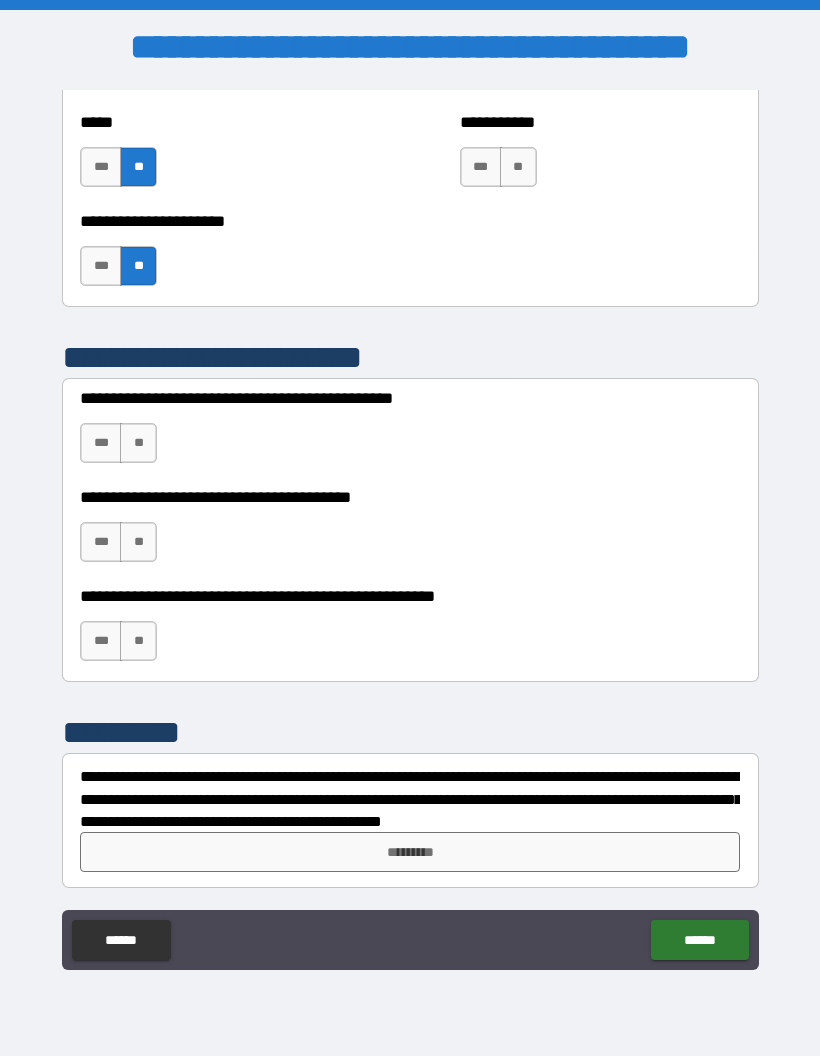 scroll, scrollTop: 5403, scrollLeft: 0, axis: vertical 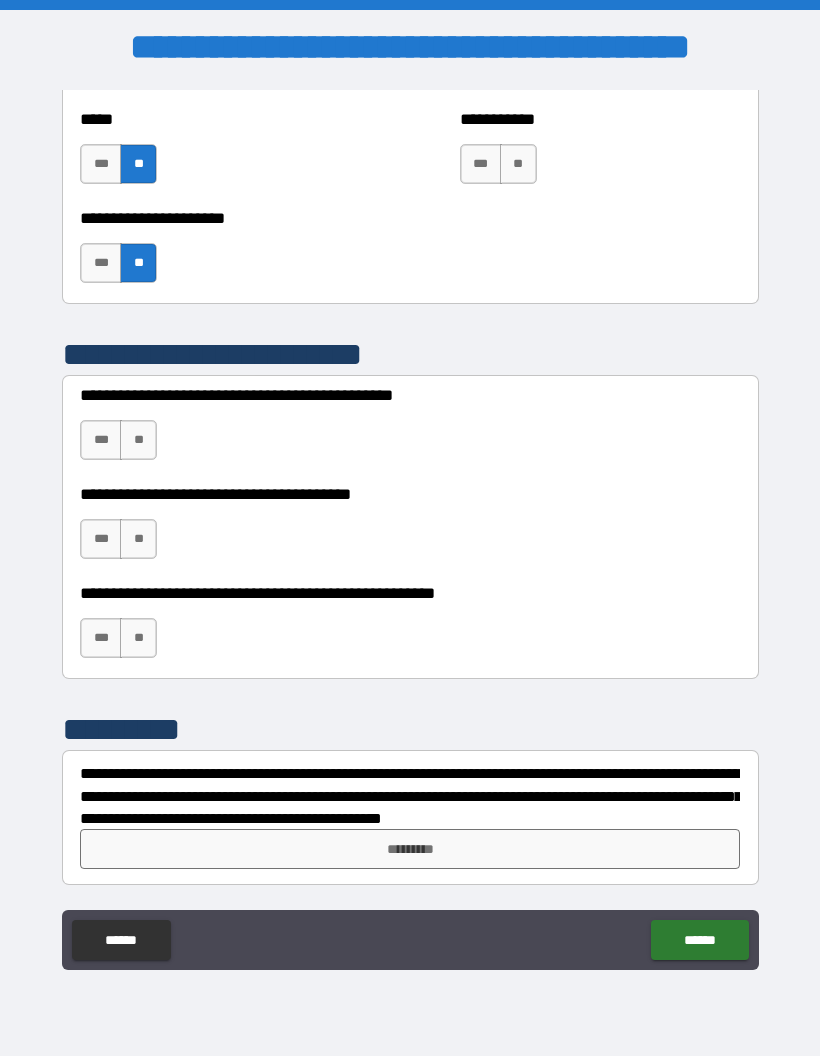 click on "**" at bounding box center [138, 440] 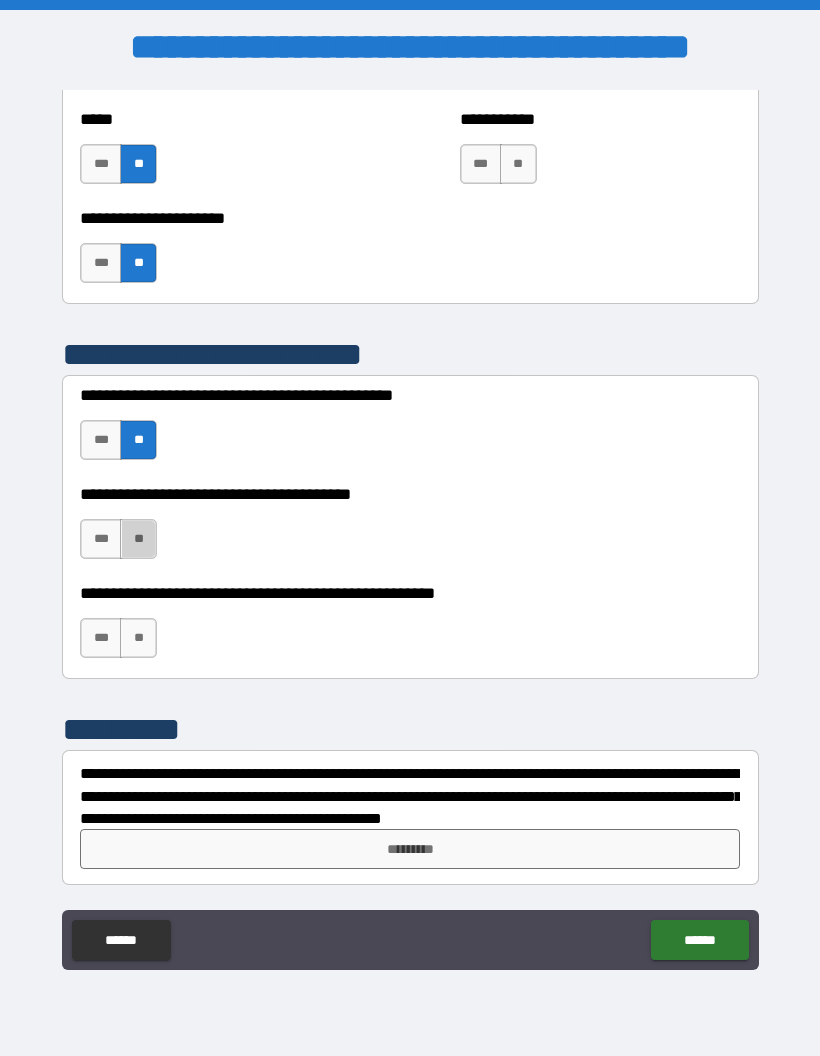 click on "**" at bounding box center (138, 539) 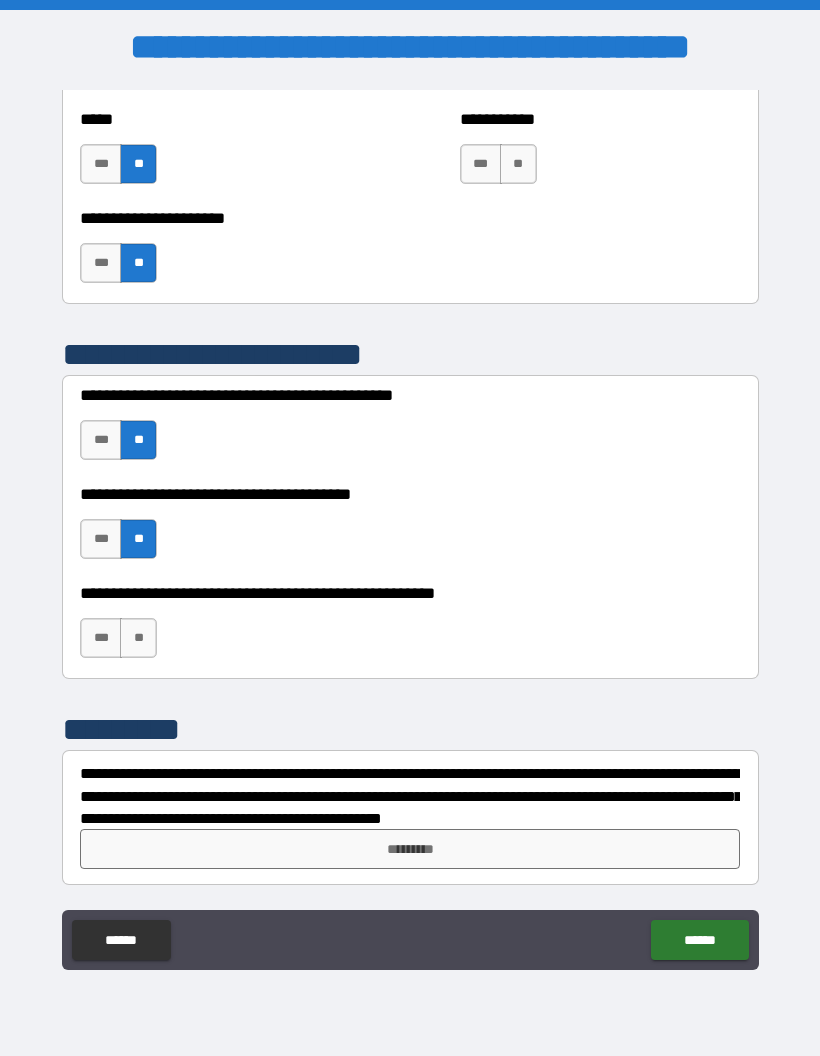 click on "**********" at bounding box center (410, 628) 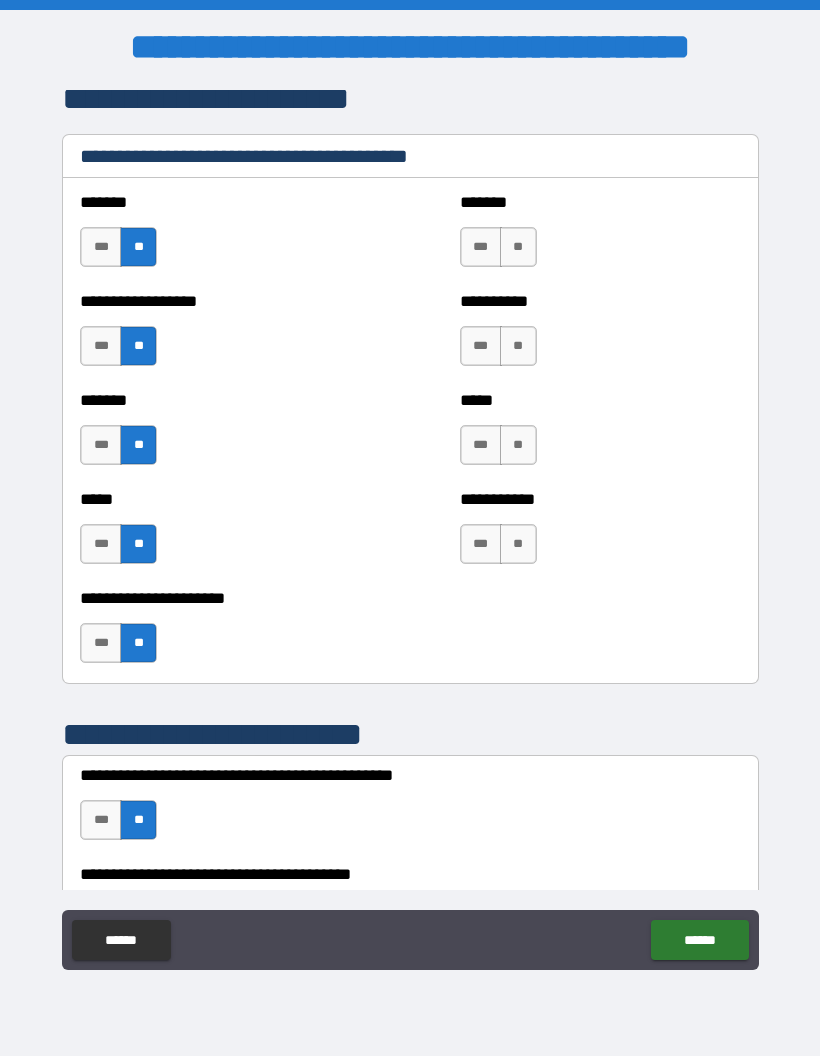 scroll, scrollTop: 5016, scrollLeft: 0, axis: vertical 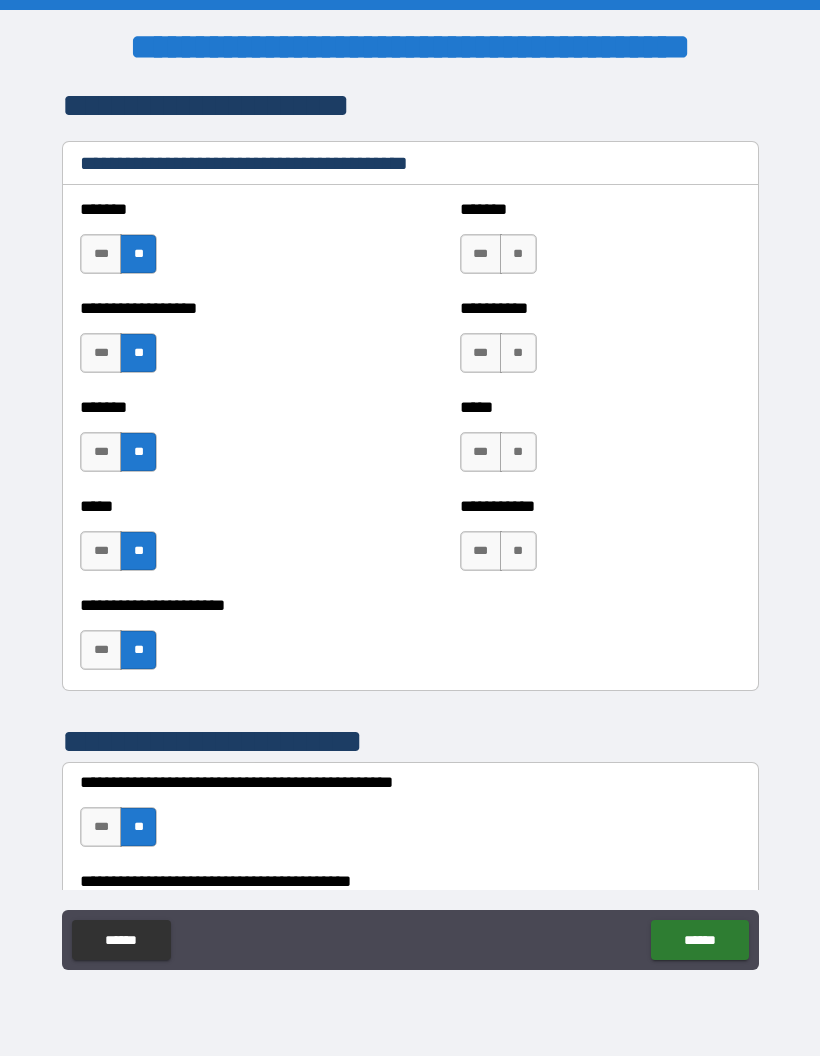 click on "**********" at bounding box center (410, 530) 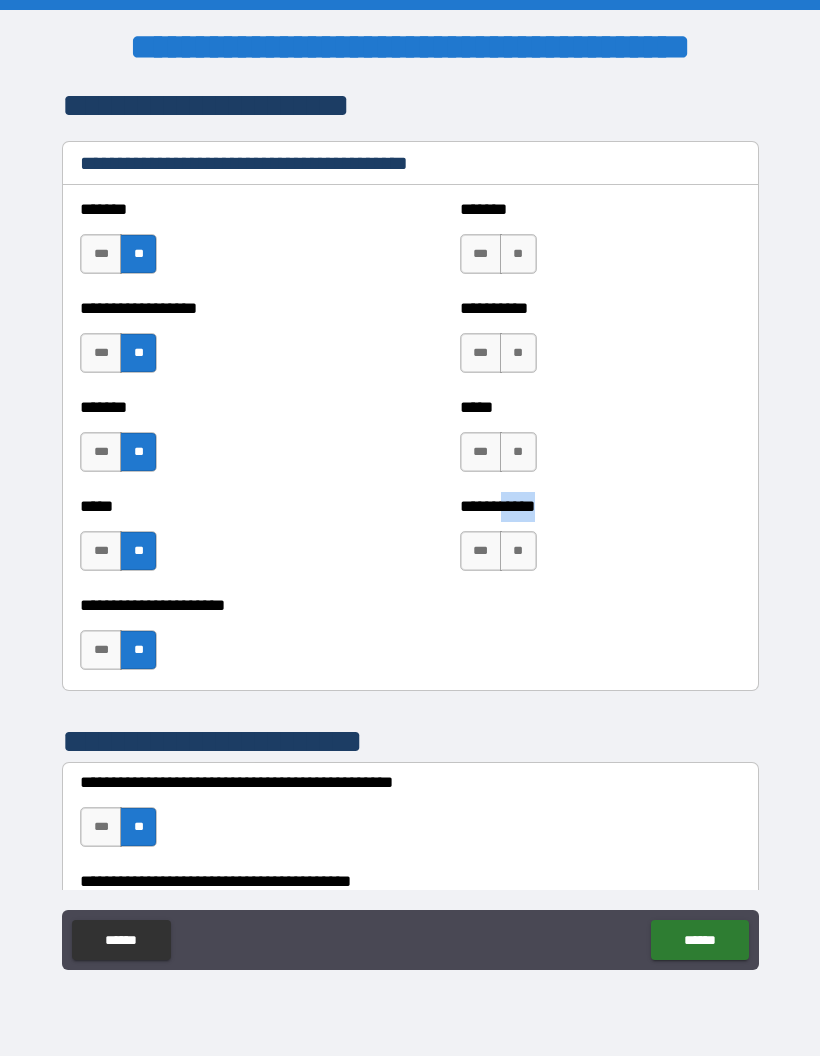 click on "**********" at bounding box center [600, 308] 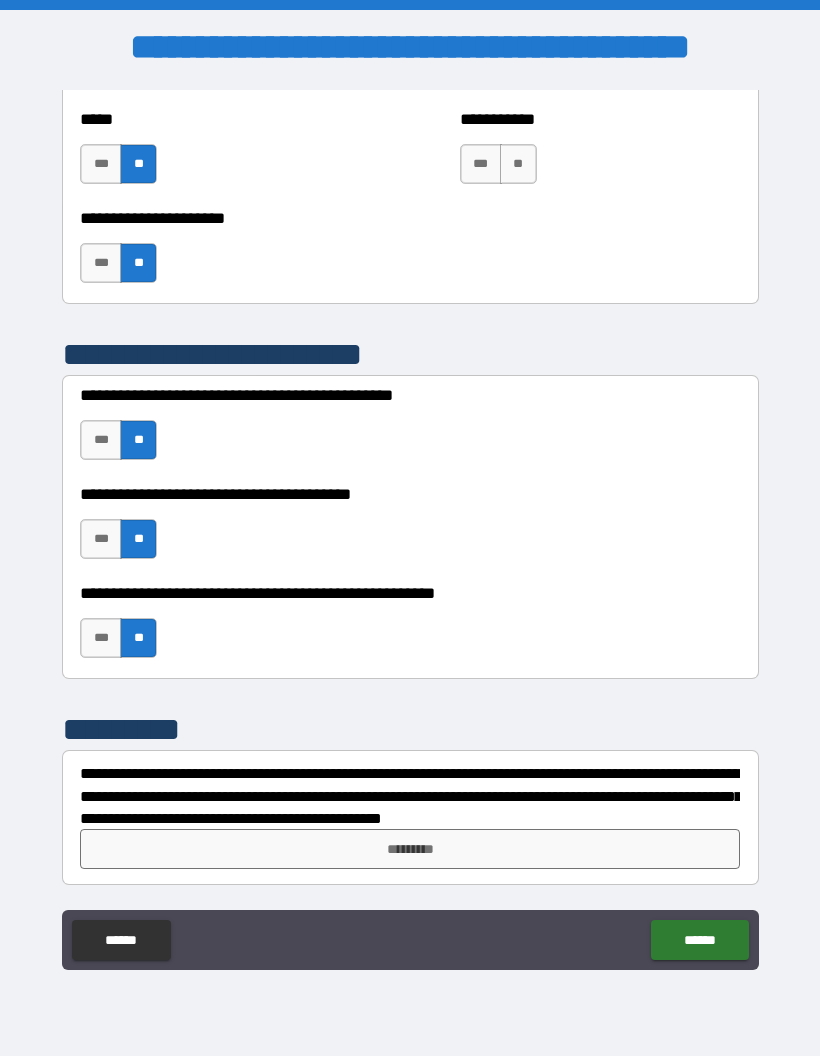 scroll, scrollTop: 5403, scrollLeft: 0, axis: vertical 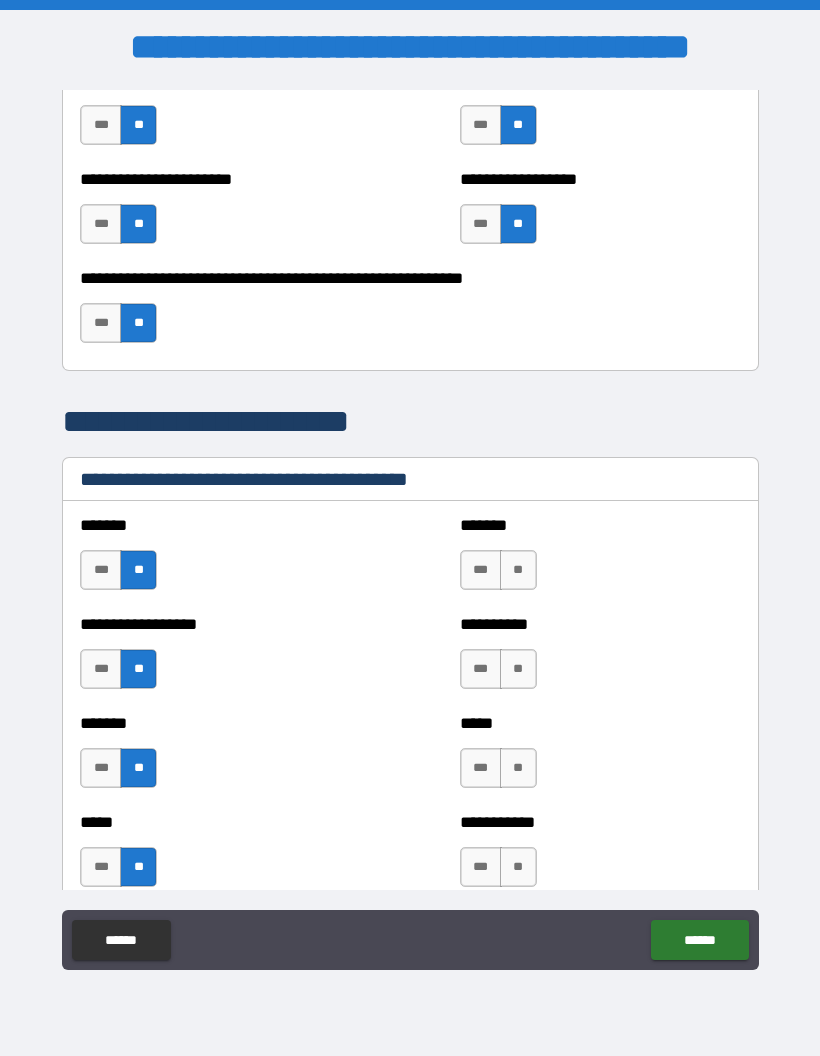 click on "**********" at bounding box center (410, 530) 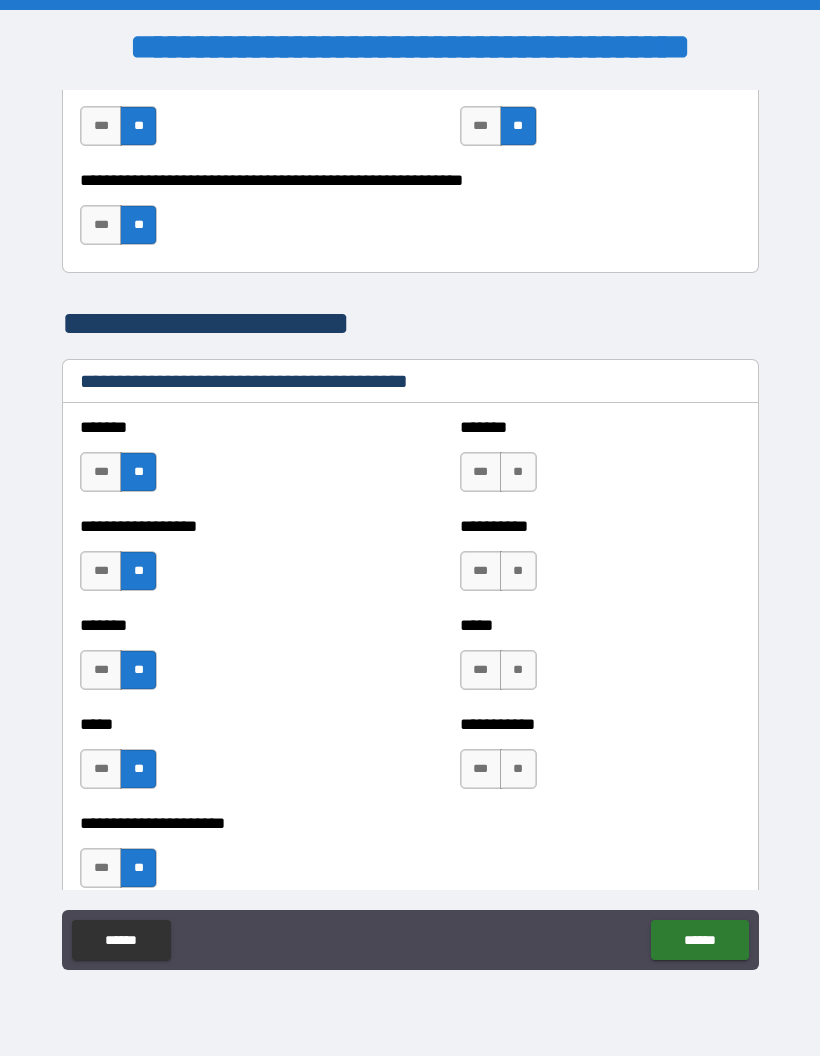 scroll, scrollTop: 4867, scrollLeft: 0, axis: vertical 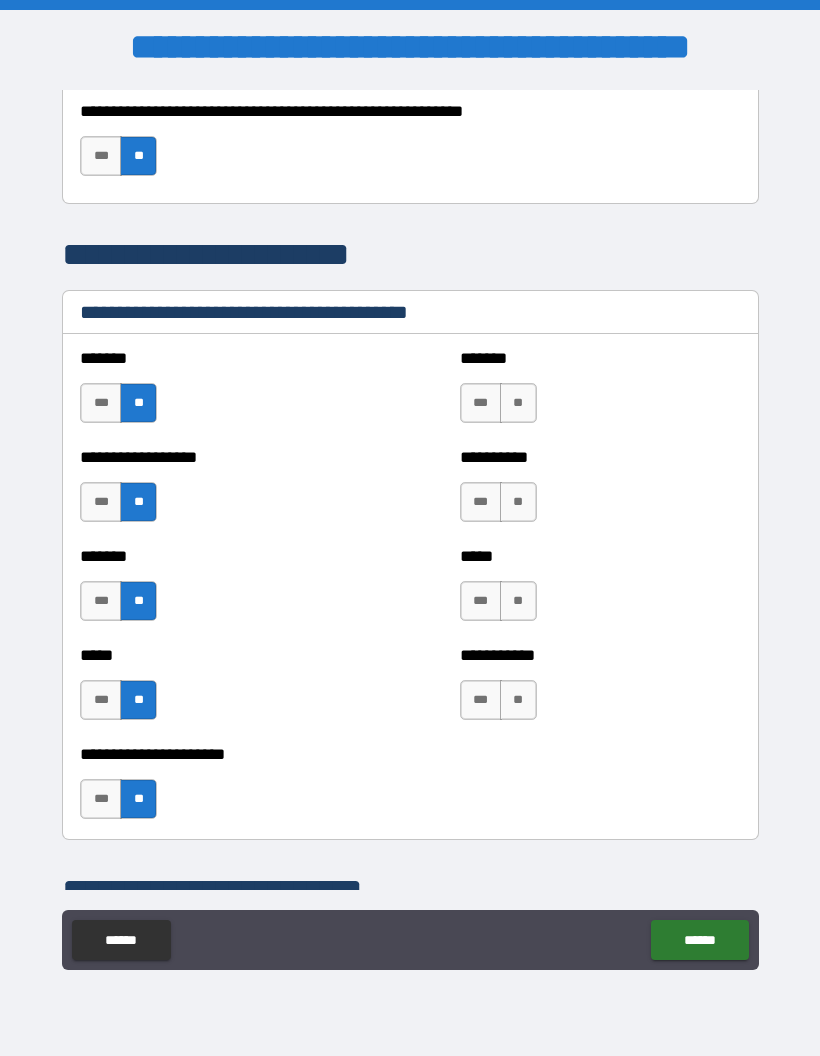 click on "**" at bounding box center (518, 403) 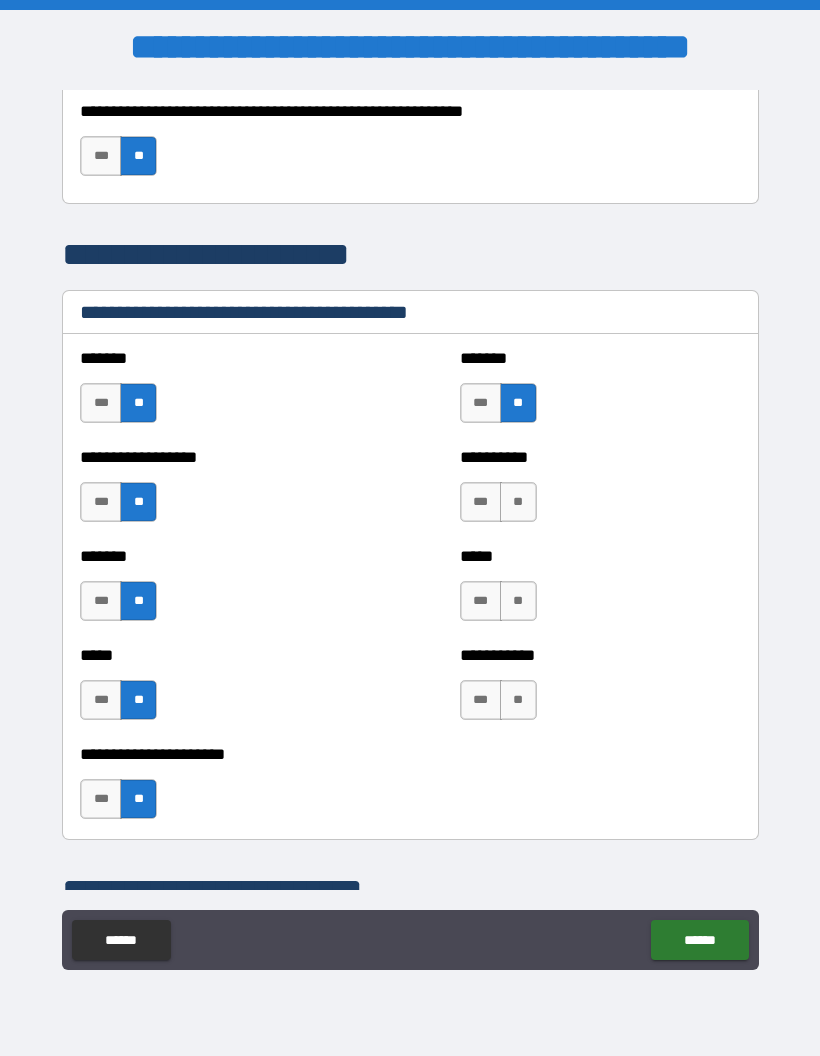 click on "**" at bounding box center [518, 502] 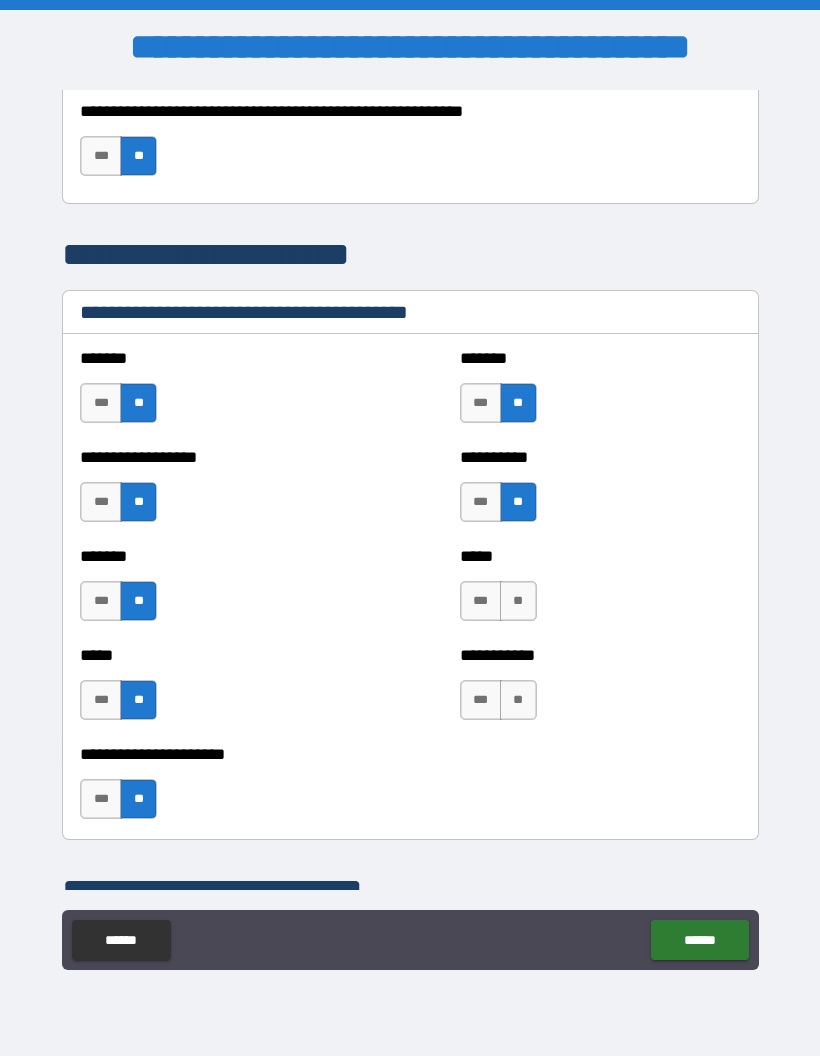 click on "**" at bounding box center [518, 601] 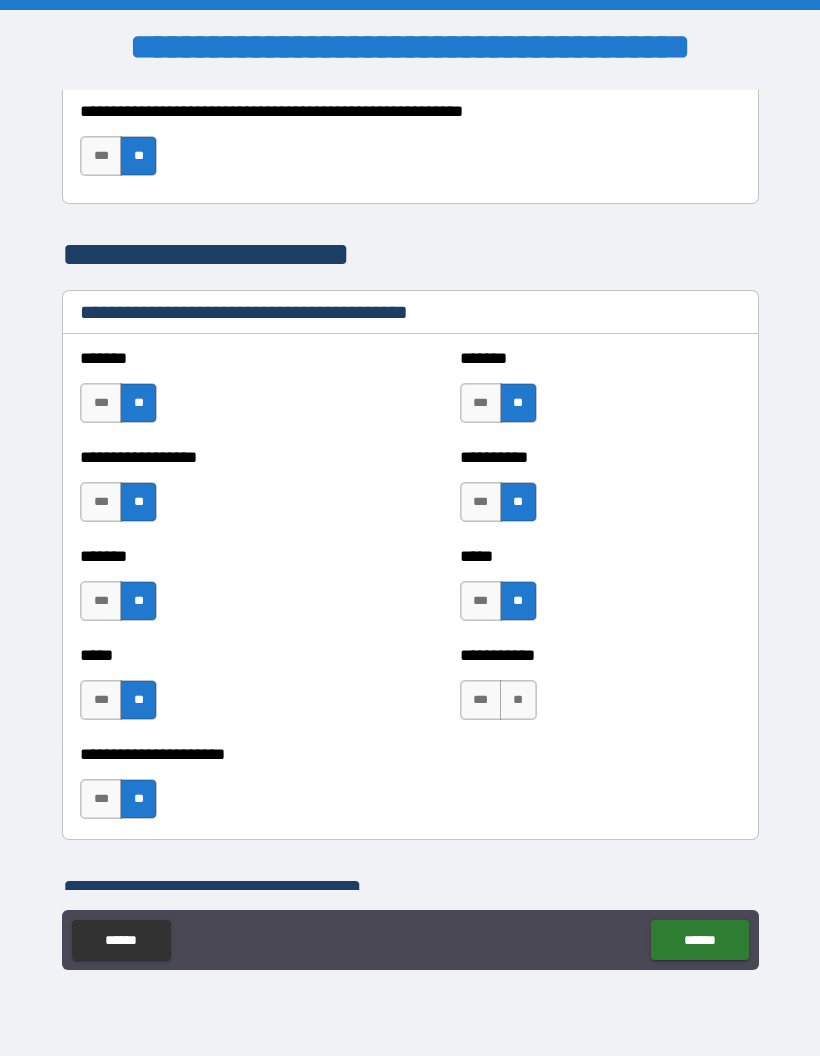 click on "**" at bounding box center (518, 700) 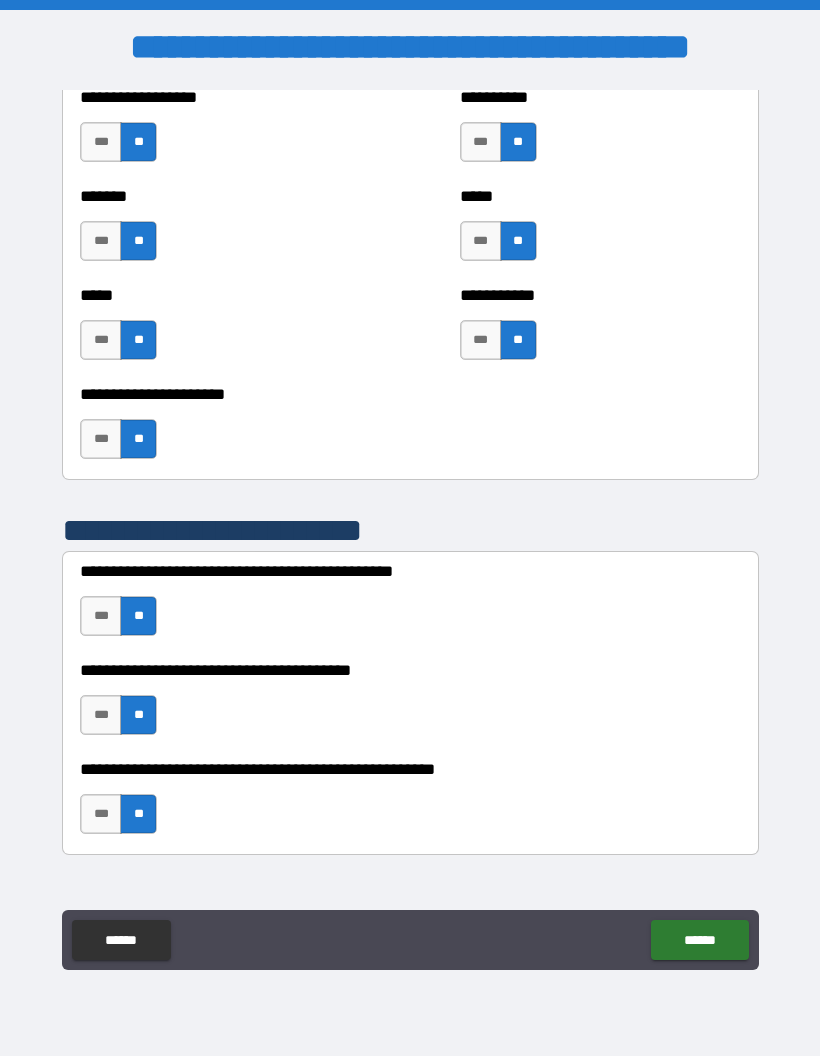 scroll, scrollTop: 5228, scrollLeft: 0, axis: vertical 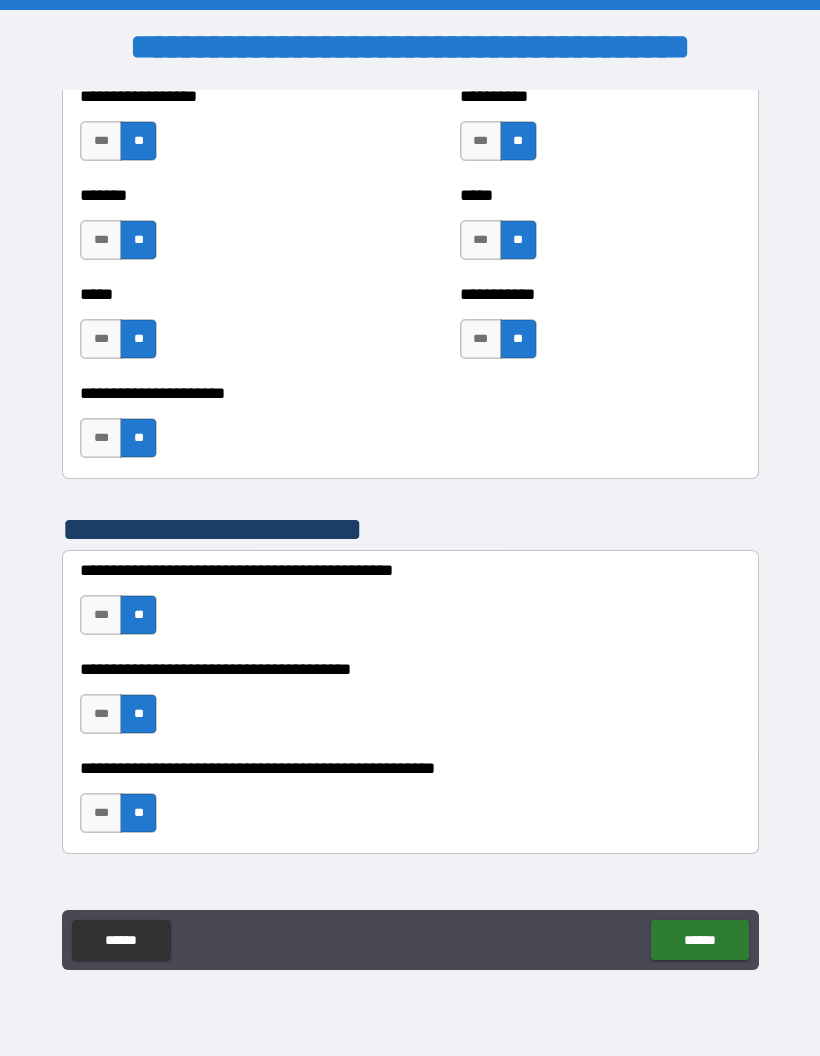 click on "******" at bounding box center (699, 940) 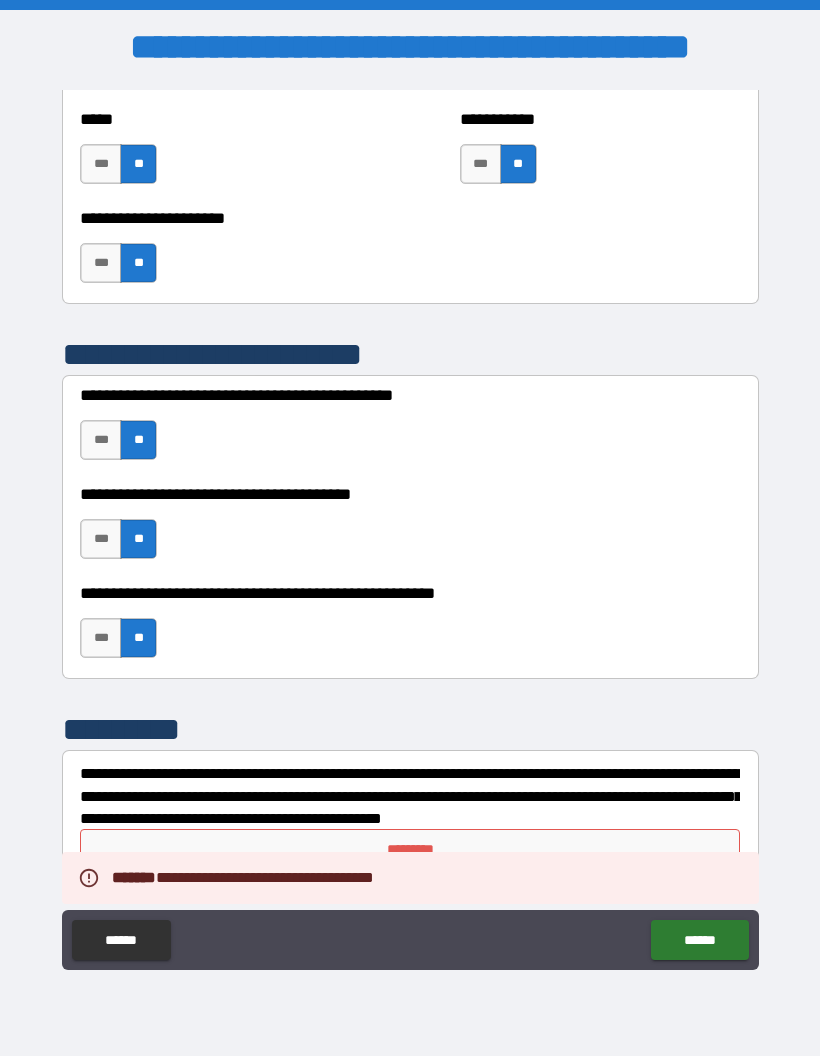 scroll, scrollTop: 5403, scrollLeft: 0, axis: vertical 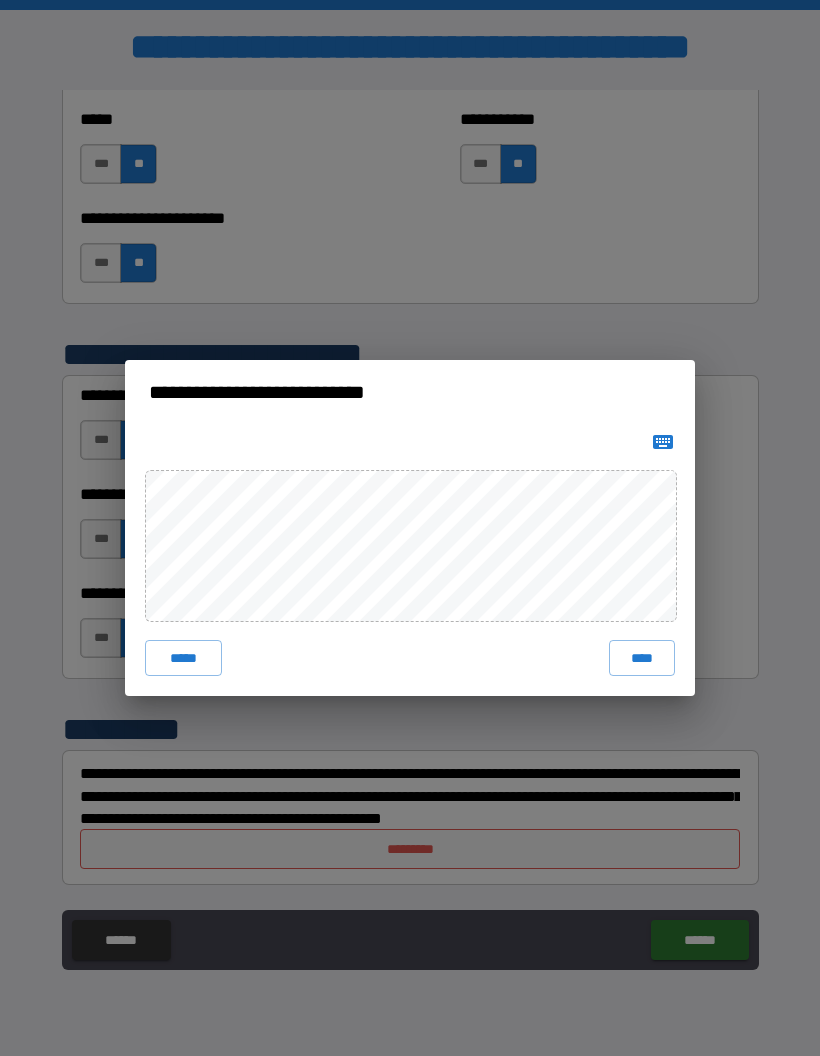 click on "****" at bounding box center (642, 658) 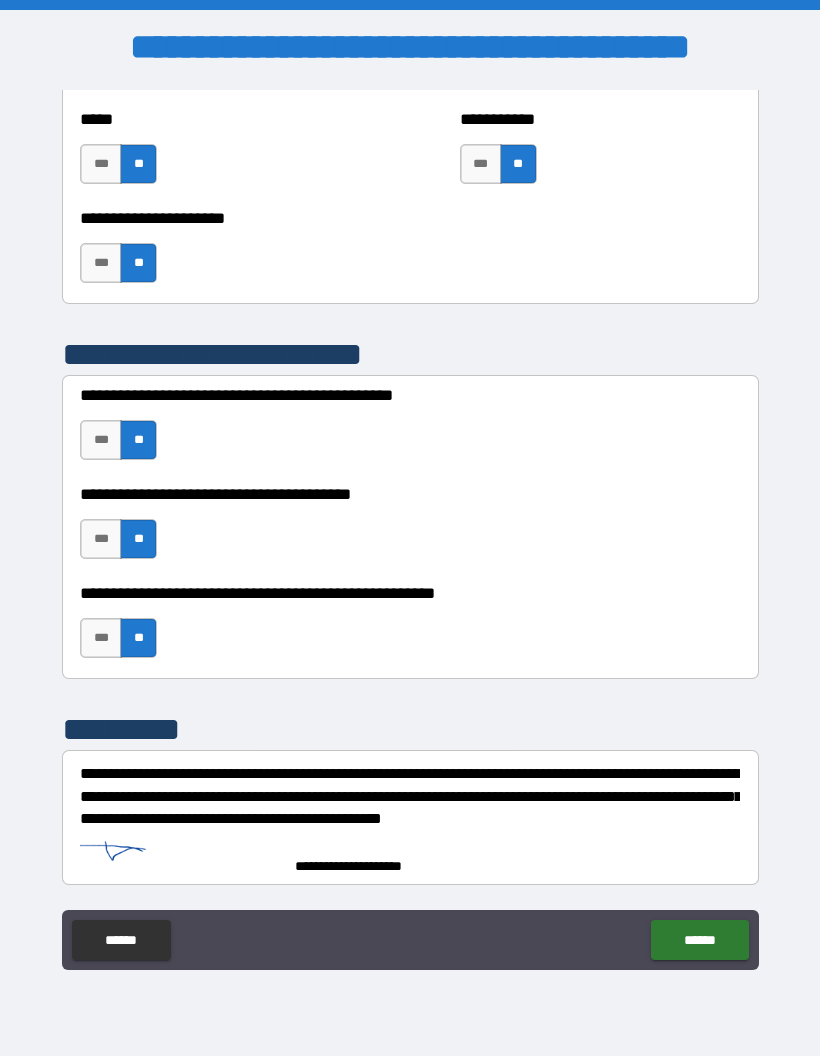 scroll, scrollTop: 5393, scrollLeft: 0, axis: vertical 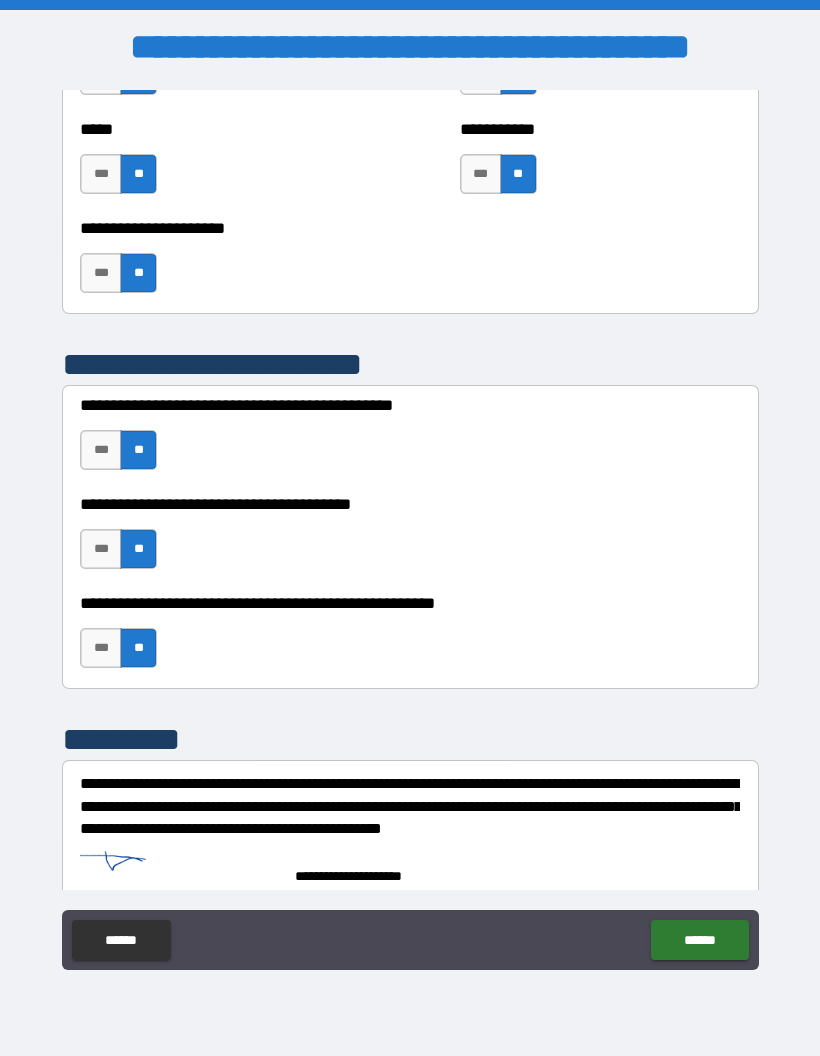 click on "******" at bounding box center (699, 940) 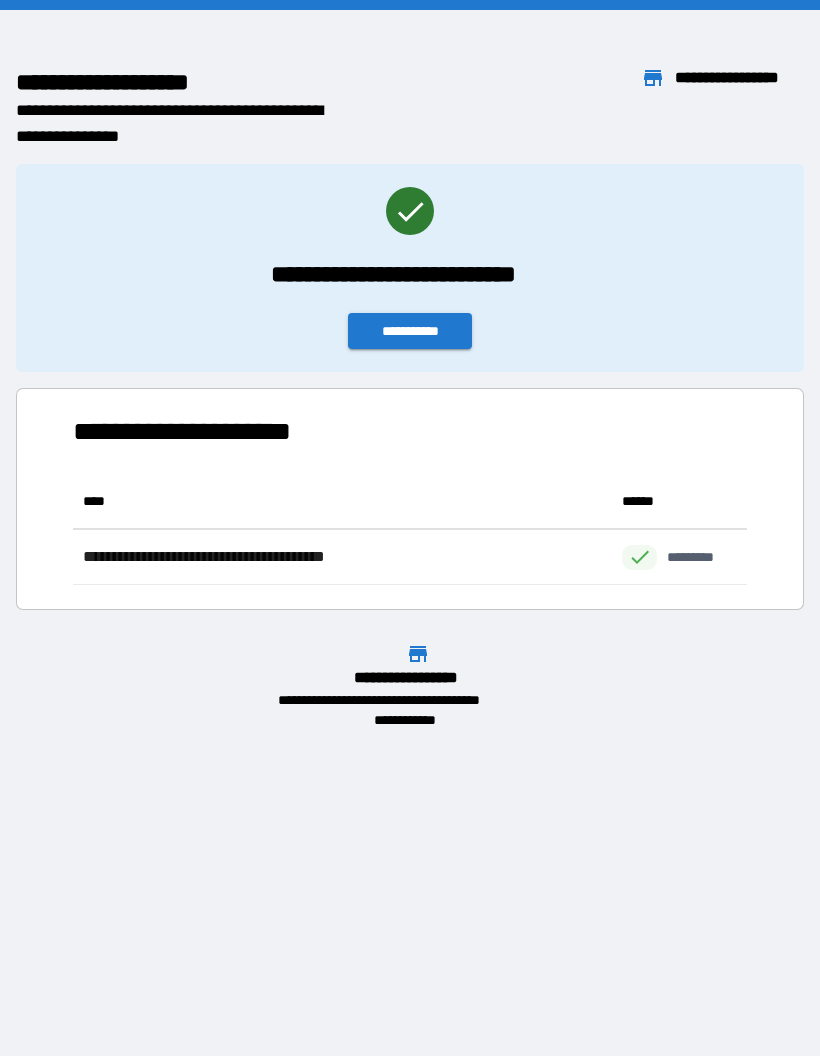 scroll, scrollTop: 1, scrollLeft: 1, axis: both 